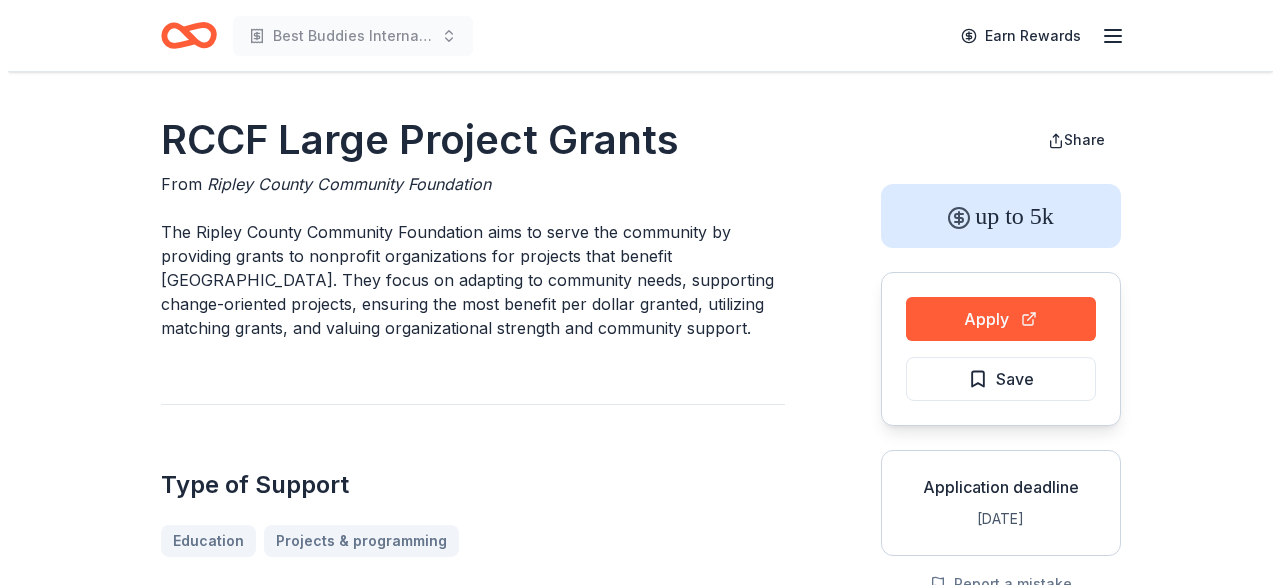 scroll, scrollTop: 0, scrollLeft: 0, axis: both 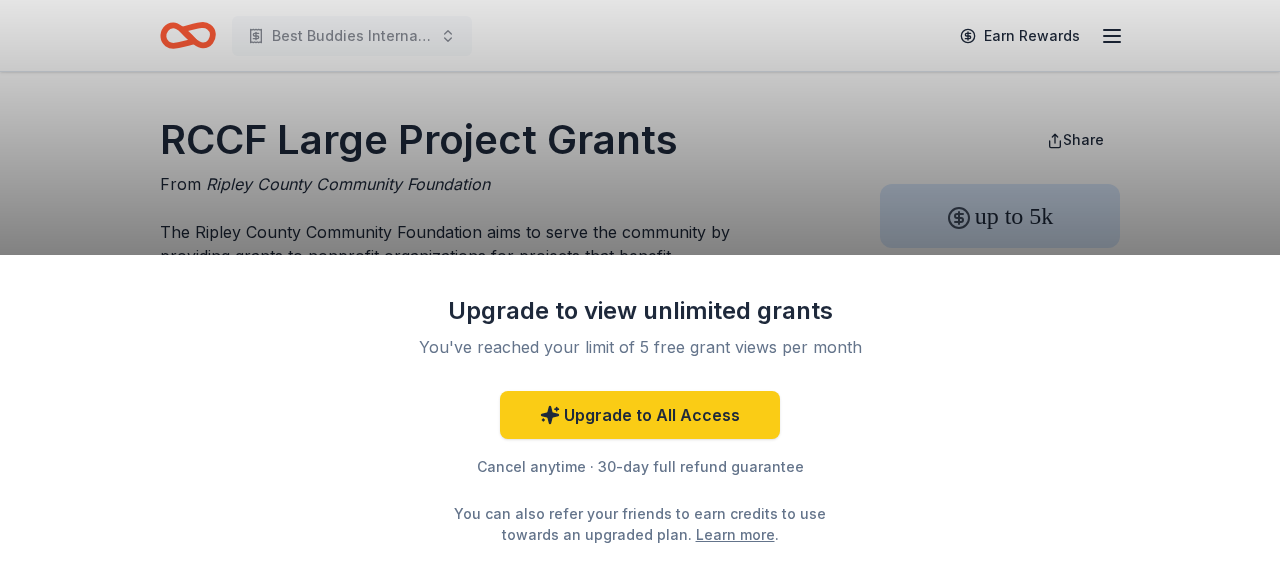click on "Upgrade to view unlimited grants You've reached your limit of 5 free grant views per month Upgrade to All Access Cancel anytime · 30-day full refund guarantee You can also refer your friends to earn credits to use towards an upgraded plan.   Learn more ." at bounding box center [640, 292] 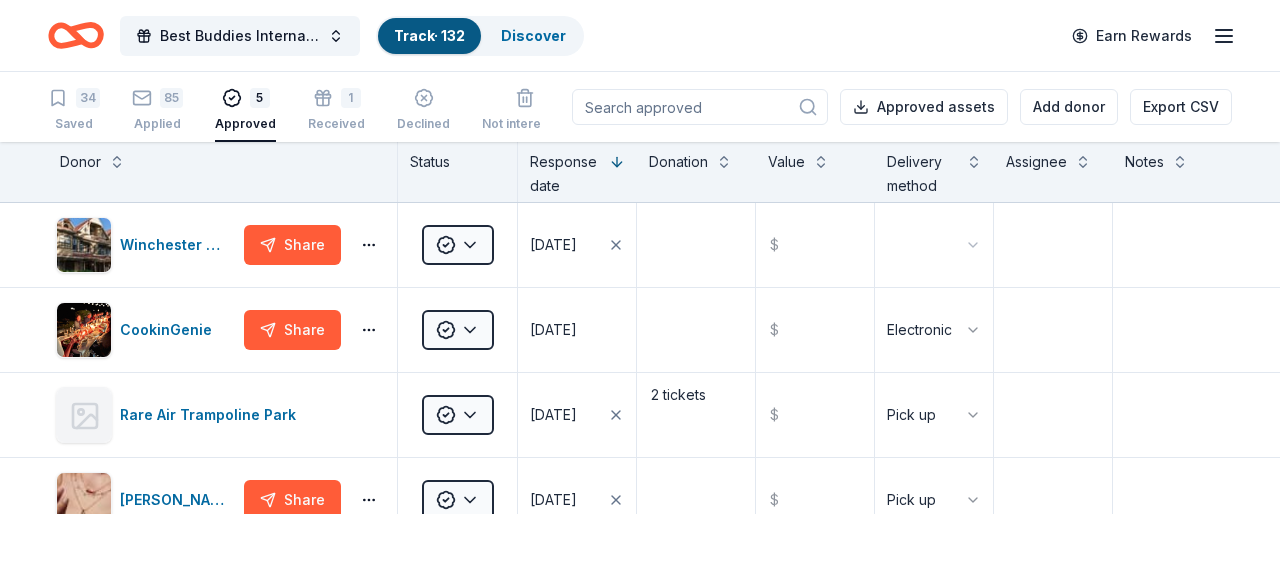 scroll, scrollTop: 0, scrollLeft: 0, axis: both 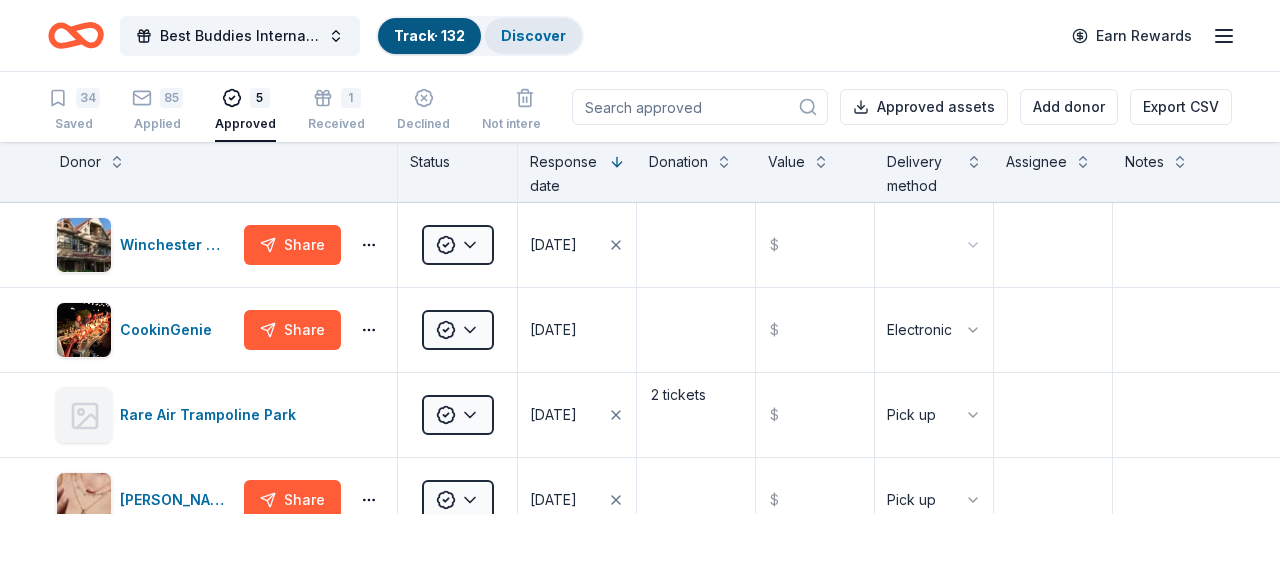click on "Discover" at bounding box center [533, 35] 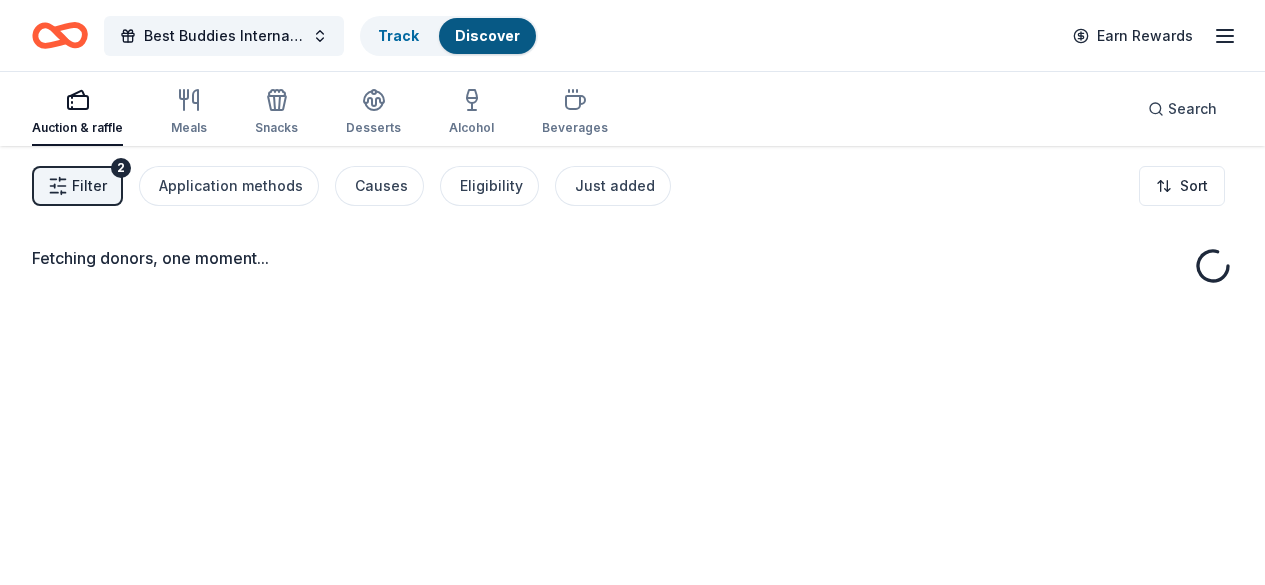 scroll, scrollTop: 0, scrollLeft: 0, axis: both 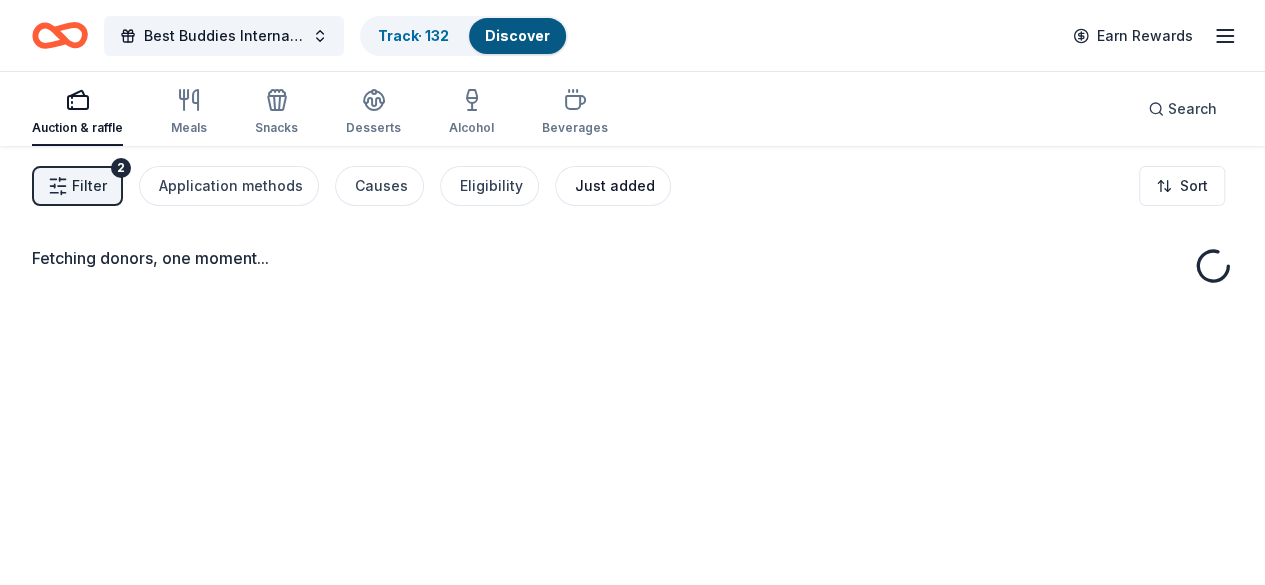 click on "Just added" at bounding box center (615, 186) 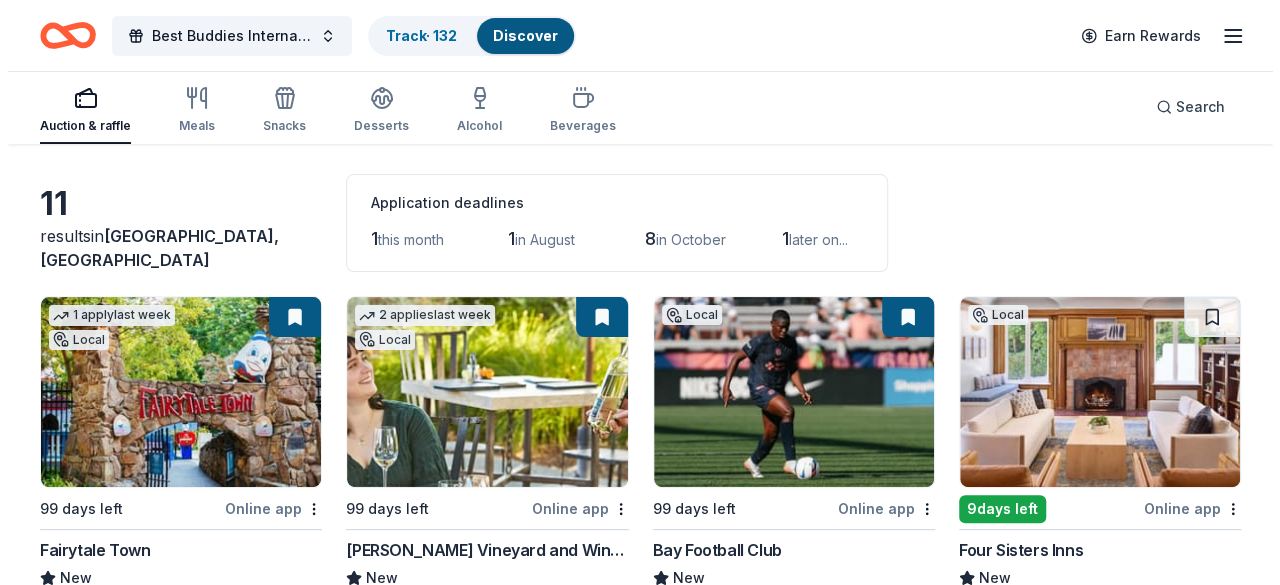 scroll, scrollTop: 0, scrollLeft: 0, axis: both 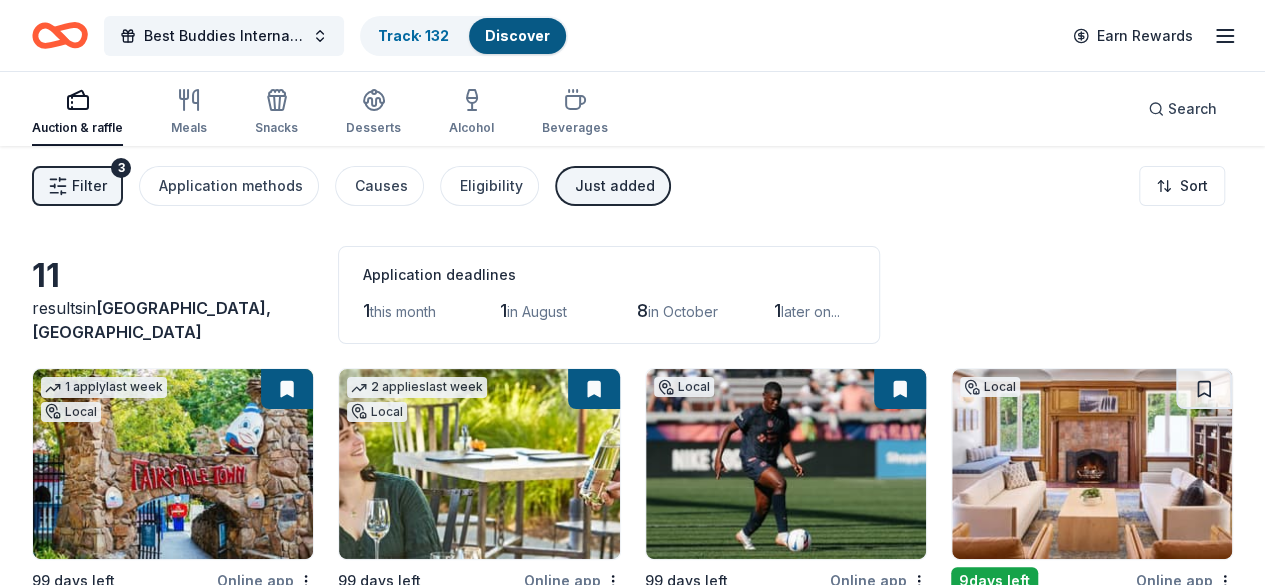 click 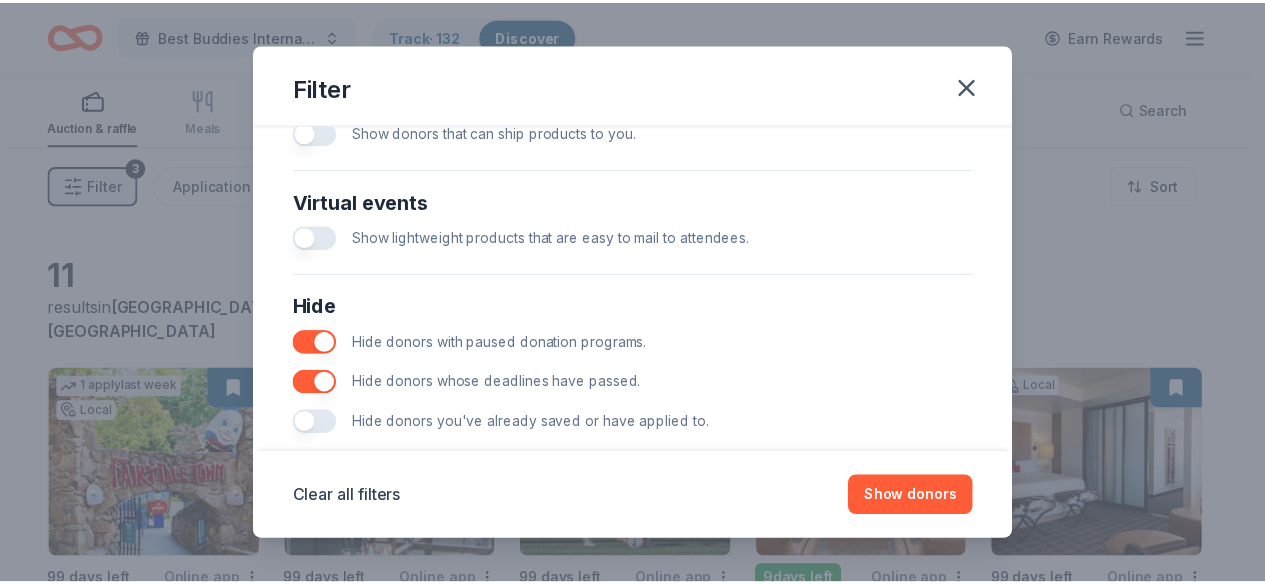 scroll, scrollTop: 986, scrollLeft: 0, axis: vertical 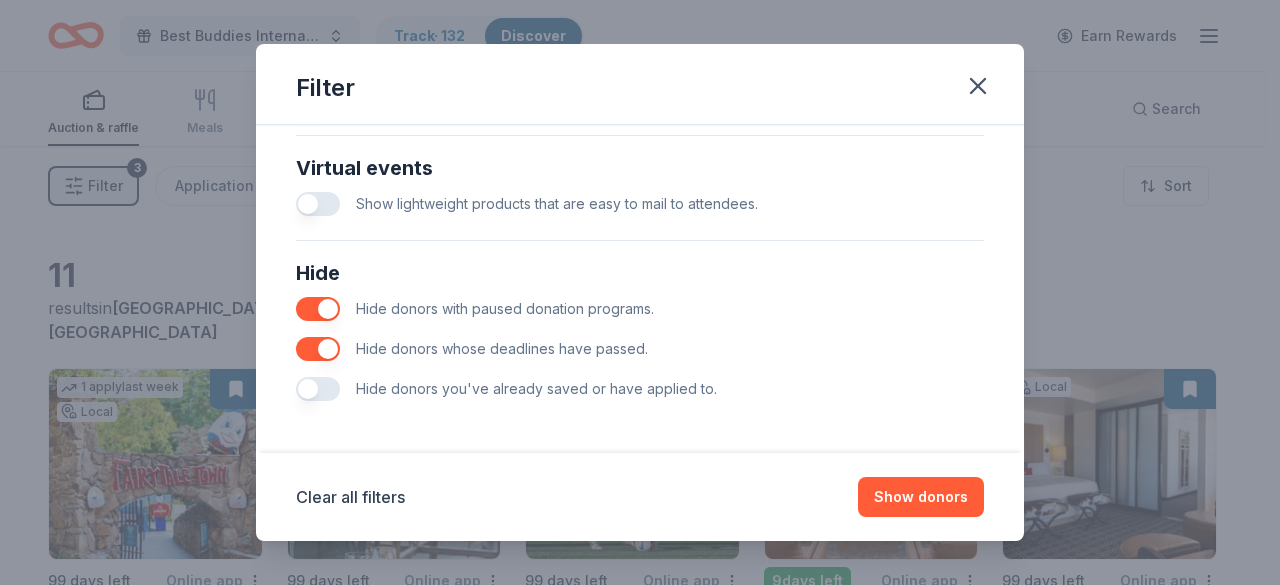 click at bounding box center (318, 389) 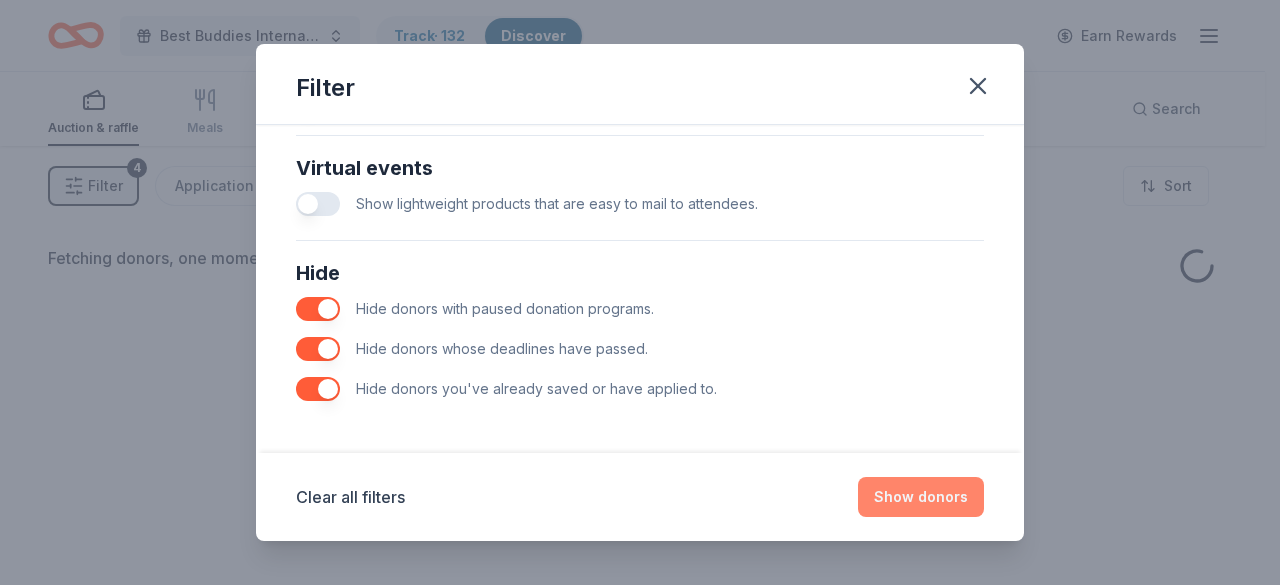 click on "Show    donors" at bounding box center (921, 497) 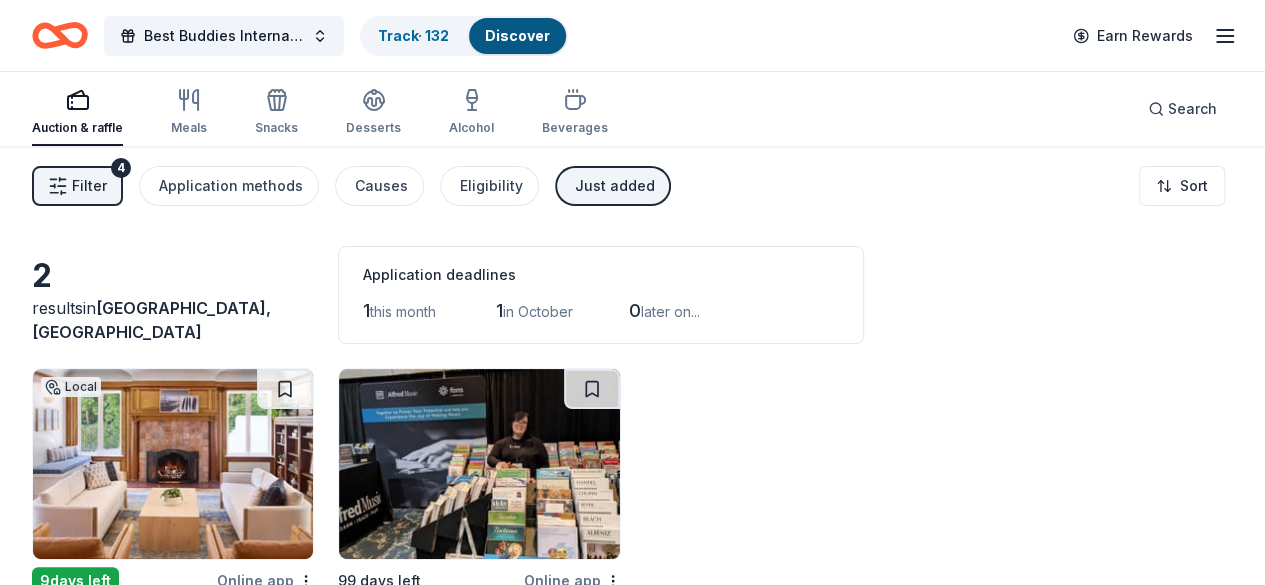 type 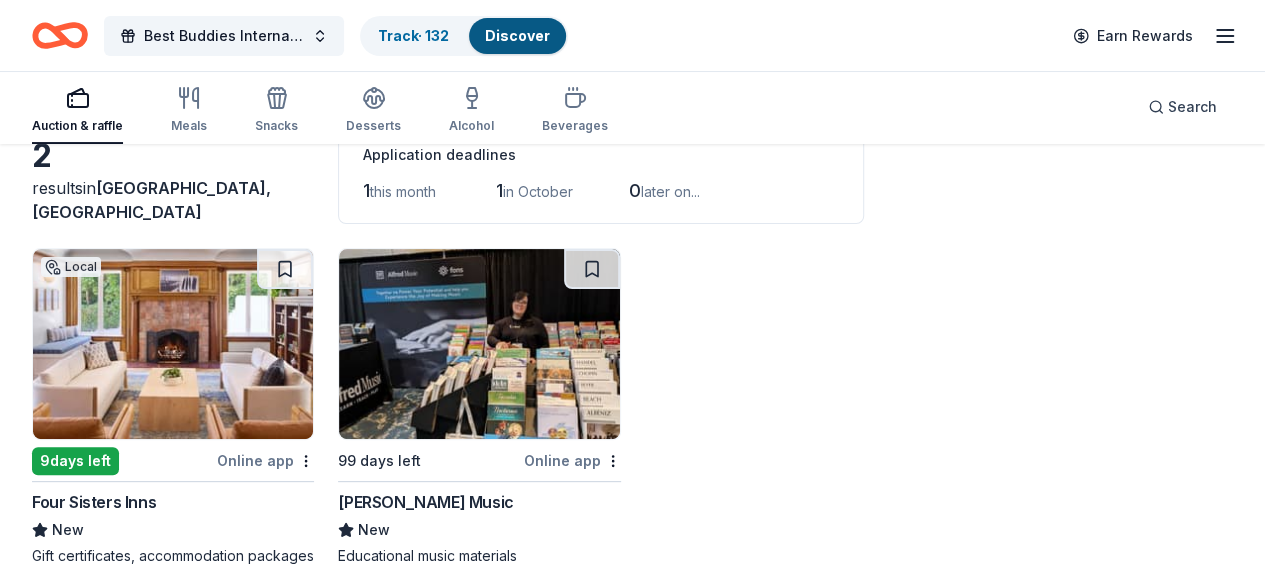 scroll, scrollTop: 159, scrollLeft: 0, axis: vertical 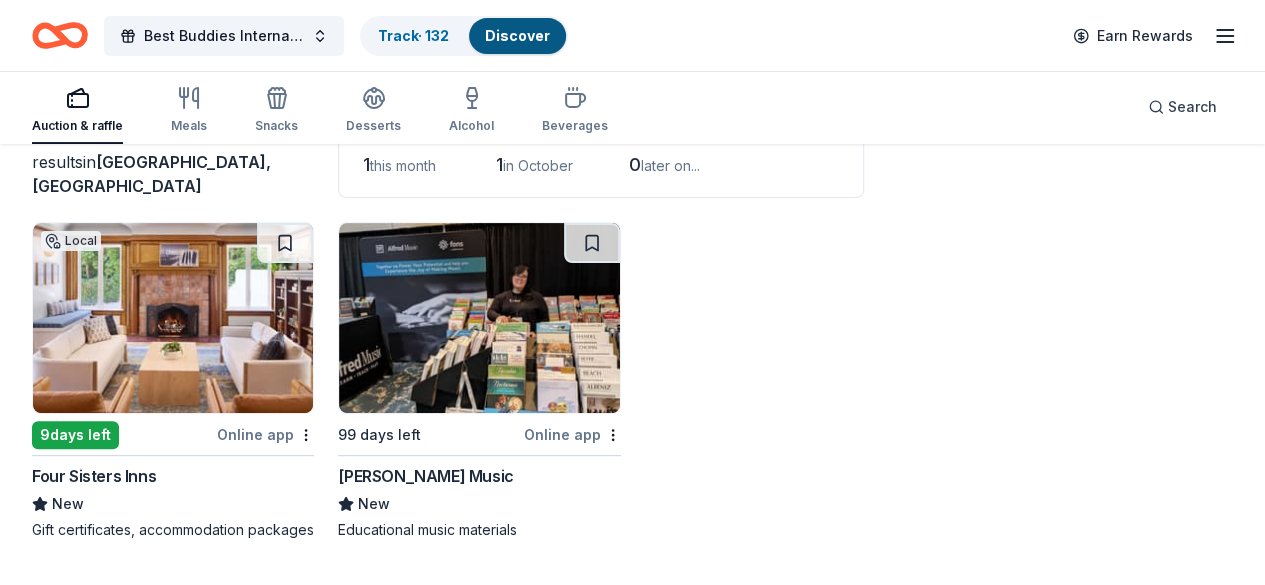click at bounding box center [479, 318] 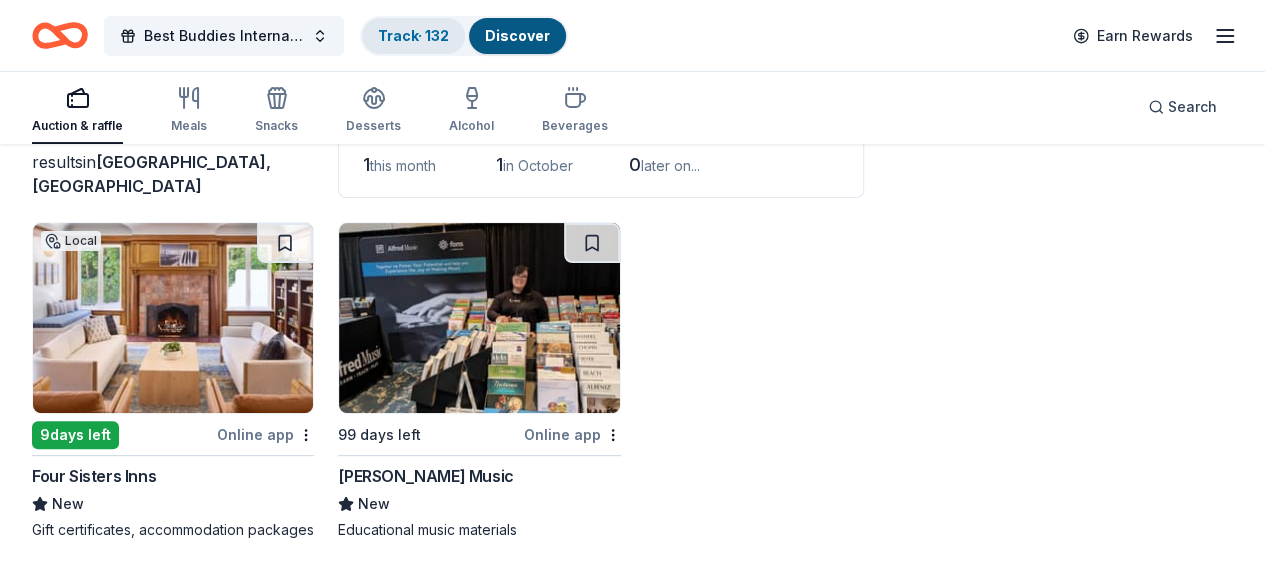 click on "Track  · 132" at bounding box center [413, 36] 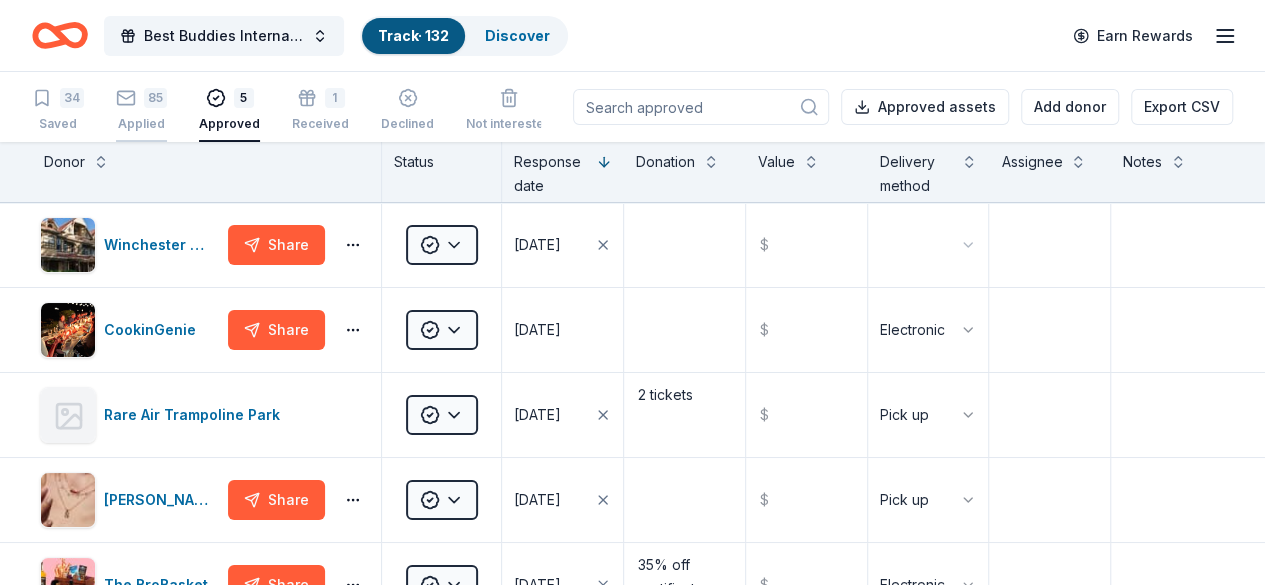 click on "85" at bounding box center (141, 98) 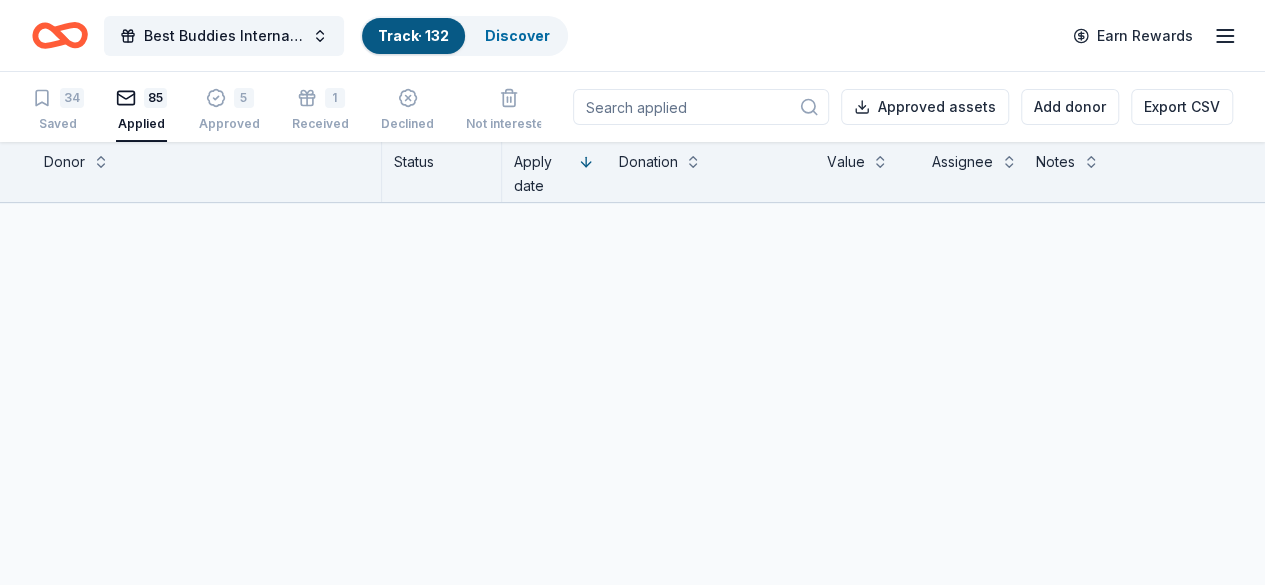 scroll, scrollTop: 0, scrollLeft: 0, axis: both 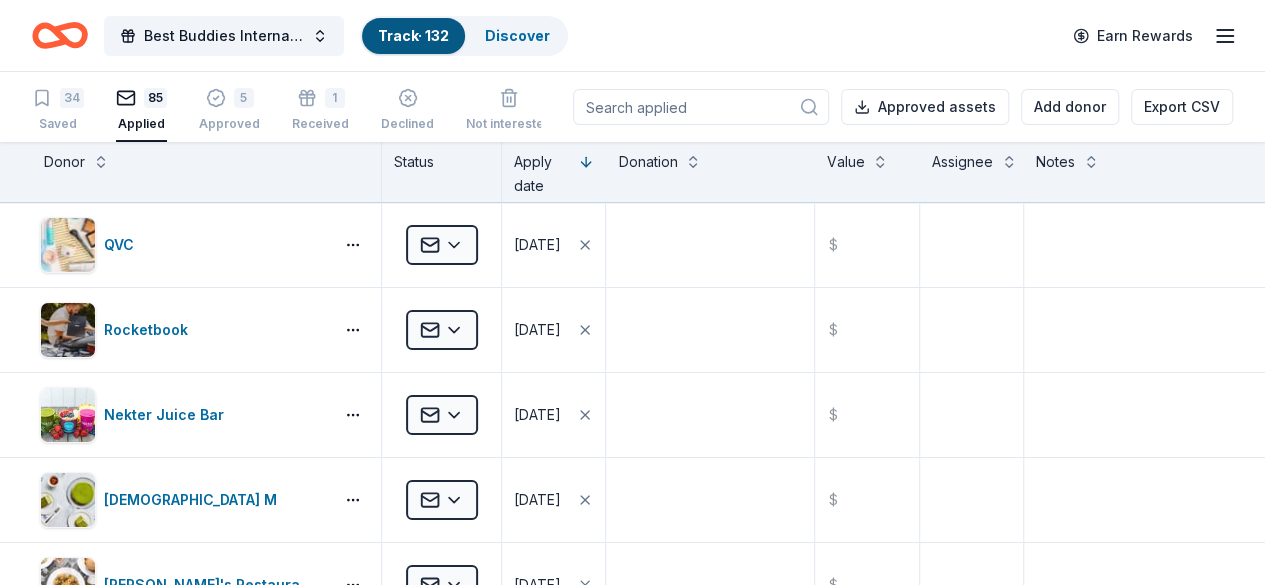 click on "Donor Status Apply date Donation Value Assignee Notes QVC Applied 07/12/2025 $ Rocketbook Applied 07/12/2025 $ Nekter Juice Bar Applied 07/12/2025 $ Lady M Applied 07/12/2025 $ Jack's Restaurant & Bar Applied 07/12/2025 $ Valvoline Applied 07/12/2025 $ LEGO Applied 07/12/2025 $ SmartSweets Applied 07/12/2025 $ Sacramento Republic FC Applied 07/11/2025 $ Fruition Chocolate Works Applied 07/11/2025 $ Nash & Proper Applied 07/11/2025 $ Klinker Brick Winery Applied 07/11/2025 $ In-Shape Family Fitness Applied 07/11/2025 $ Trekell Art Supply Applied 07/11/2025 $ The Citizen Hotel Applied 07/11/2025 $ The Broad Applied 07/11/2025 $ Fairytale Town Applied 07/11/2025 $ Fieldwork Brewing Co. Applied 07/11/2025 $ KONG Company Applied 07/11/2025 $ Museum of Science and Curiosity Applied 07/11/2025 $ Drybar Applied 07/11/2025 $ Presidio Golf Course Applied 07/11/2025 $ San Francisco Giants (In-Kind Donation) Applied 07/11/2025 $ Pentel Applied 07/11/2025 $ Goodyear Blimp Applied 07/11/2025 $ The Blissful Dog Applied $ $" at bounding box center (632, 364) 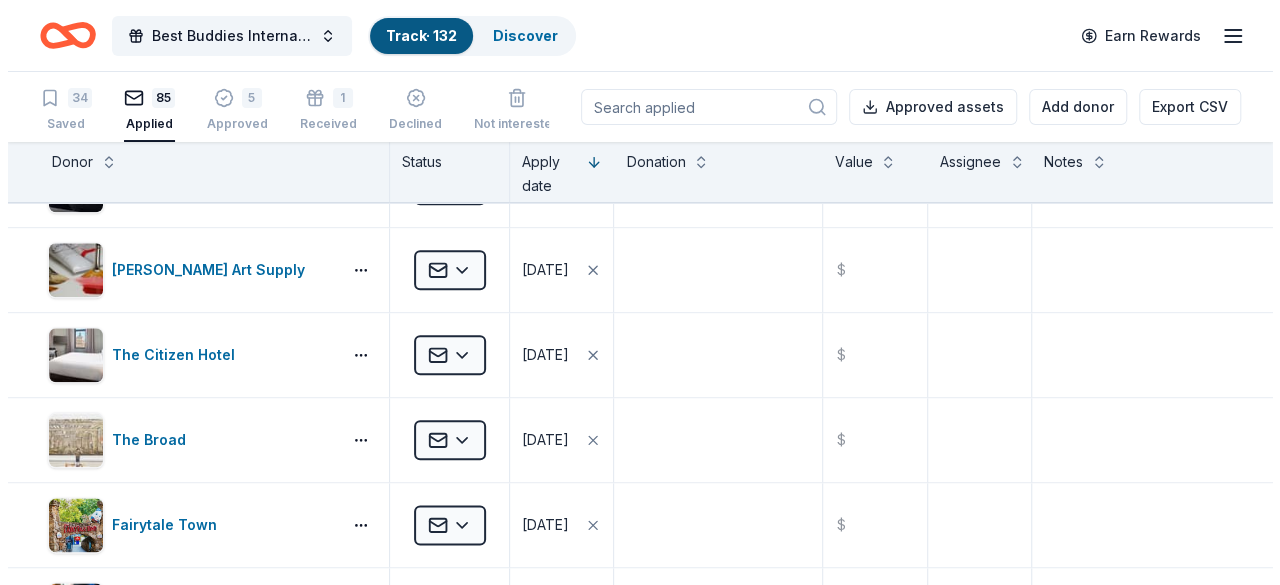 scroll, scrollTop: 1160, scrollLeft: 0, axis: vertical 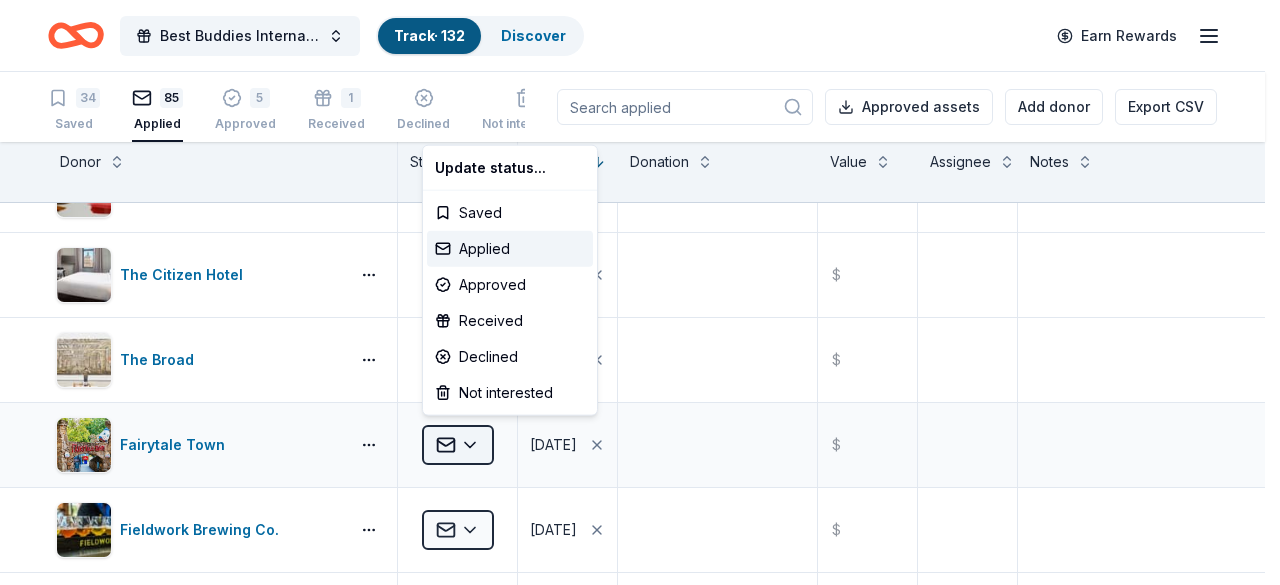 click on "Best Buddies International, Sacramento, Champion of the Year Gala Track  · 132 Discover Earn Rewards 34 Saved 85 Applied 5 Approved 1 Received Declined Not interested  Approved assets Add donor Export CSV Donor Status Apply date Donation Value Assignee Notes QVC Applied 07/12/2025 $ Rocketbook Applied 07/12/2025 $ Nekter Juice Bar Applied 07/12/2025 $ Lady M Applied 07/12/2025 $ Jack's Restaurant & Bar Applied 07/12/2025 $ Valvoline Applied 07/12/2025 $ LEGO Applied 07/12/2025 $ SmartSweets Applied 07/12/2025 $ Sacramento Republic FC Applied 07/11/2025 $ Fruition Chocolate Works Applied 07/11/2025 $ Nash & Proper Applied 07/11/2025 $ Klinker Brick Winery Applied 07/11/2025 $ In-Shape Family Fitness Applied 07/11/2025 $ Trekell Art Supply Applied 07/11/2025 $ The Citizen Hotel Applied 07/11/2025 $ The Broad Applied 07/11/2025 $ Fairytale Town Applied 07/11/2025 $ Fieldwork Brewing Co. Applied 07/11/2025 $ KONG Company Applied 07/11/2025 $ Museum of Science and Curiosity Applied 07/11/2025 $ Drybar Applied $ $" at bounding box center [640, 292] 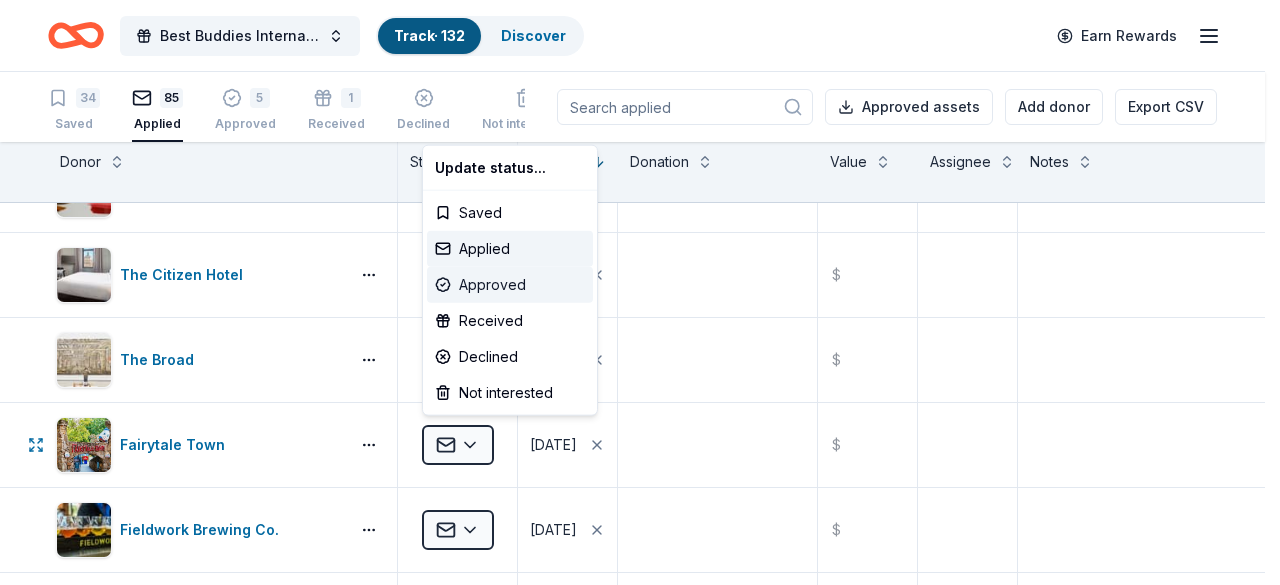 click on "Approved" at bounding box center [510, 285] 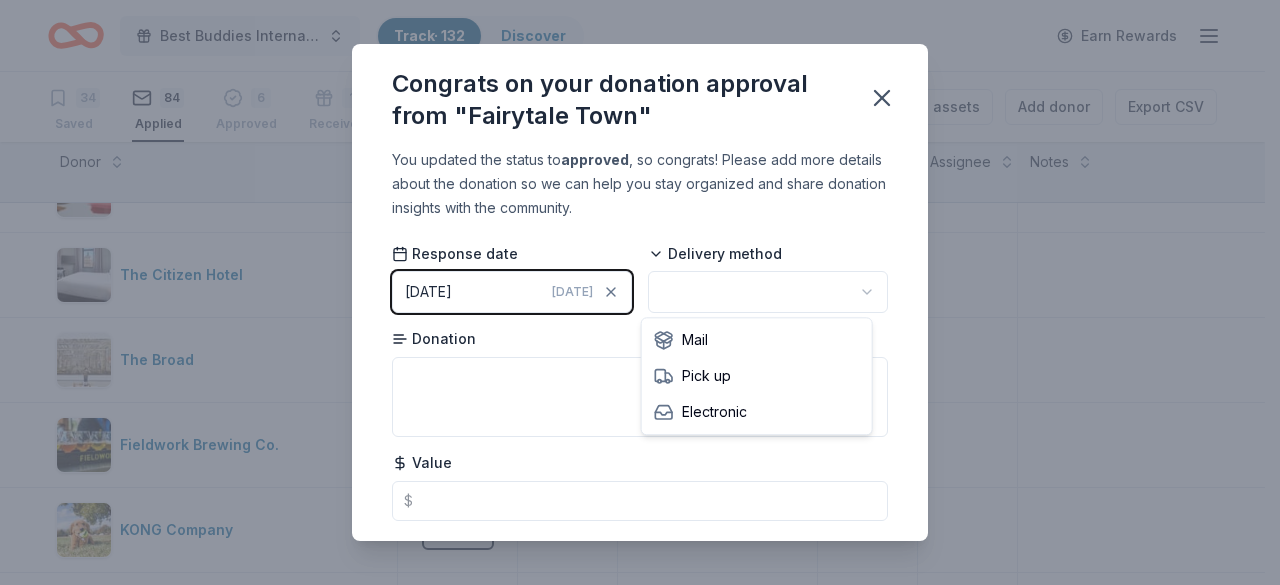 click on "Best Buddies International, Sacramento, Champion of the Year Gala Track  · 132 Discover Earn Rewards 34 Saved 84 Applied 6 Approved 1 Received Declined Not interested  Approved assets Add donor Export CSV Donor Status Apply date Donation Value Assignee Notes QVC Applied 07/12/2025 $ Rocketbook Applied 07/12/2025 $ Nekter Juice Bar Applied 07/12/2025 $ Lady M Applied 07/12/2025 $ Jack's Restaurant & Bar Applied 07/12/2025 $ Valvoline Applied 07/12/2025 $ LEGO Applied 07/12/2025 $ SmartSweets Applied 07/12/2025 $ Sacramento Republic FC Applied 07/11/2025 $ Fruition Chocolate Works Applied 07/11/2025 $ Nash & Proper Applied 07/11/2025 $ Klinker Brick Winery Applied 07/11/2025 $ In-Shape Family Fitness Applied 07/11/2025 $ Trekell Art Supply Applied 07/11/2025 $ The Citizen Hotel Applied 07/11/2025 $ The Broad Applied 07/11/2025 $ Fieldwork Brewing Co. Applied 07/11/2025 $ KONG Company Applied 07/11/2025 $ Museum of Science and Curiosity Applied 07/11/2025 $ Drybar Applied 07/11/2025 $ Presidio Golf Course $ $ $" at bounding box center [640, 292] 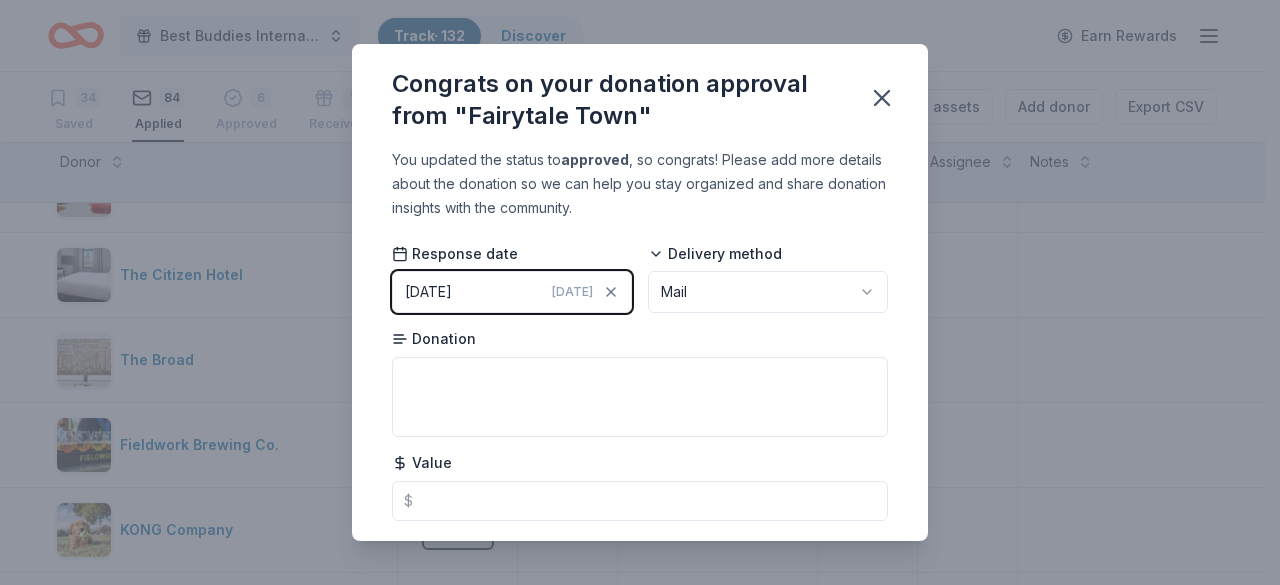 scroll, scrollTop: 50, scrollLeft: 0, axis: vertical 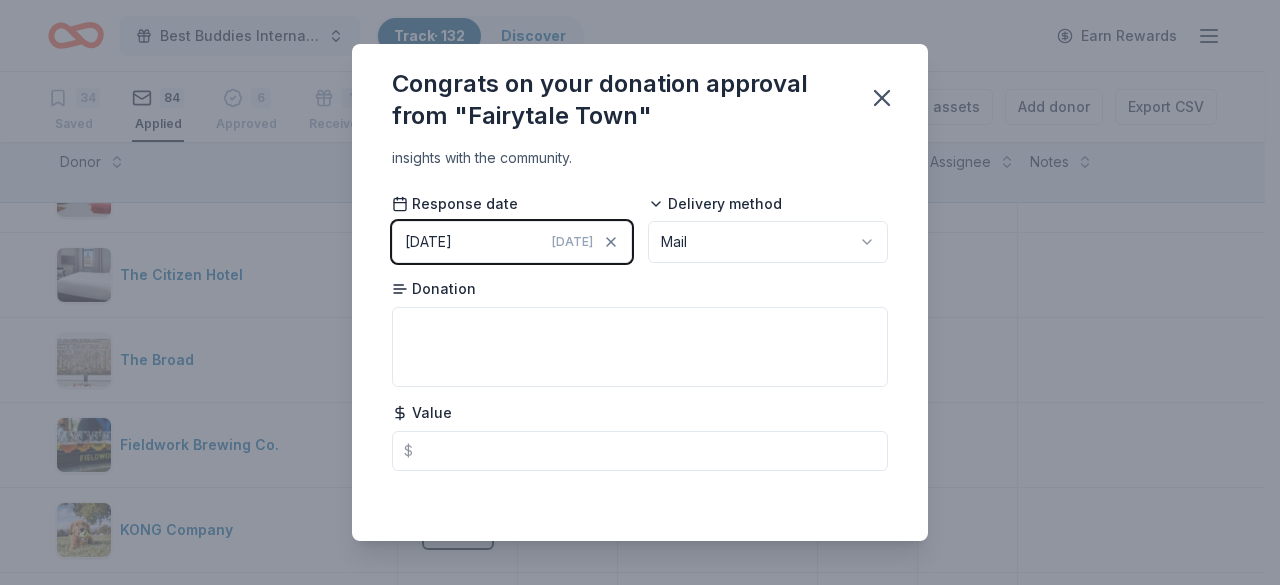 click on "You updated the status to  approved , so congrats! Please add more details about the donation so we can help you stay organized and share donation insights with the community." at bounding box center (640, 134) 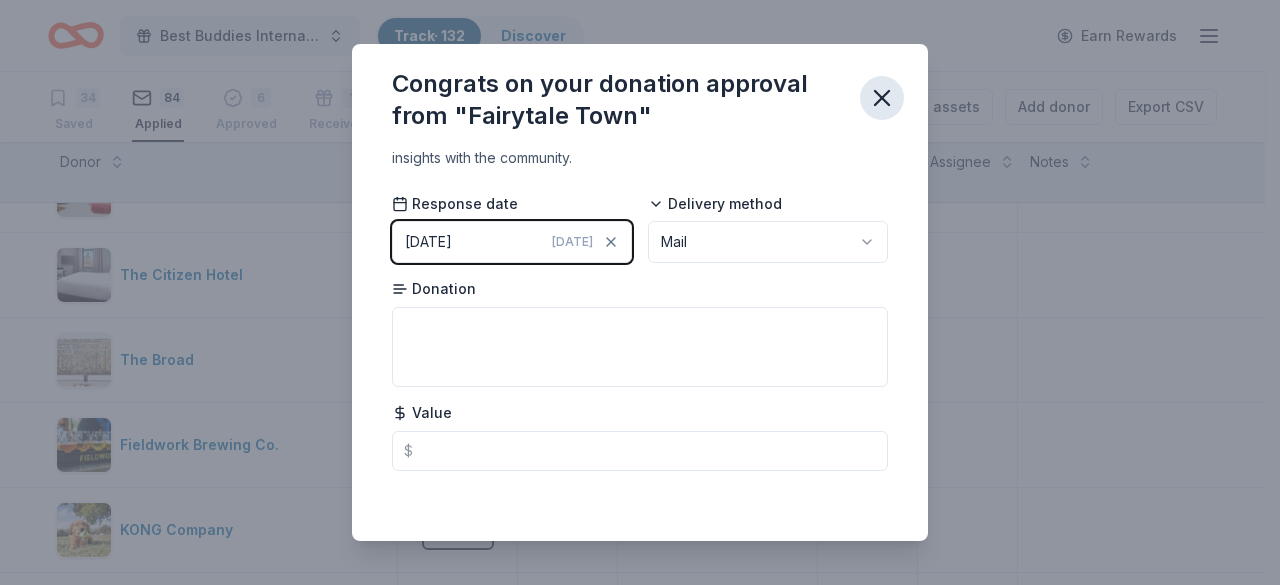 click 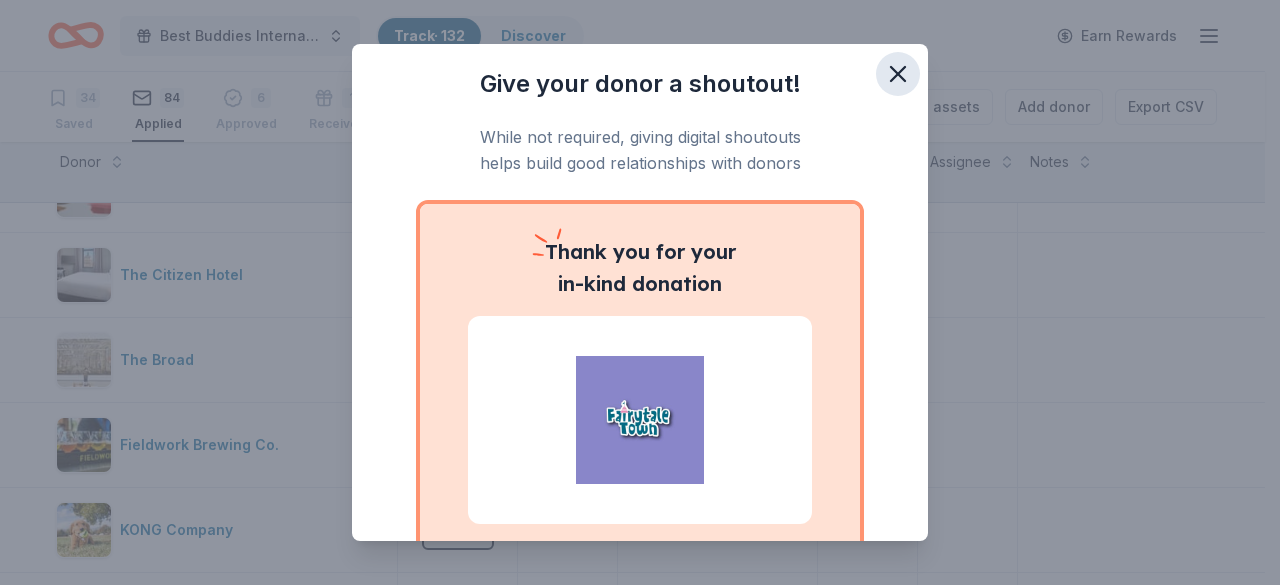 click 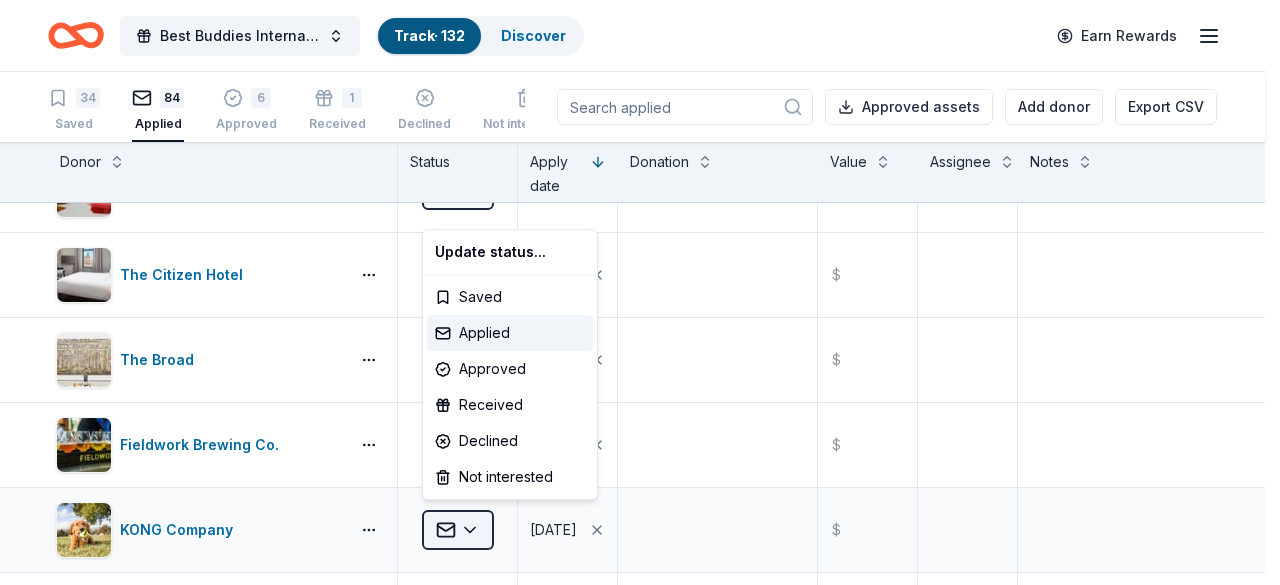 click on "Best Buddies International, Sacramento, Champion of the Year Gala Track  · 132 Discover Earn Rewards 34 Saved 84 Applied 6 Approved 1 Received Declined Not interested  Approved assets Add donor Export CSV Donor Status Apply date Donation Value Assignee Notes QVC Applied 07/12/2025 $ Rocketbook Applied 07/12/2025 $ Nekter Juice Bar Applied 07/12/2025 $ Lady M Applied 07/12/2025 $ Jack's Restaurant & Bar Applied 07/12/2025 $ Valvoline Applied 07/12/2025 $ LEGO Applied 07/12/2025 $ SmartSweets Applied 07/12/2025 $ Sacramento Republic FC Applied 07/11/2025 $ Fruition Chocolate Works Applied 07/11/2025 $ Nash & Proper Applied 07/11/2025 $ Klinker Brick Winery Applied 07/11/2025 $ In-Shape Family Fitness Applied 07/11/2025 $ Trekell Art Supply Applied 07/11/2025 $ The Citizen Hotel Applied 07/11/2025 $ The Broad Applied 07/11/2025 $ Fieldwork Brewing Co. Applied 07/11/2025 $ KONG Company Applied 07/11/2025 $ Museum of Science and Curiosity Applied 07/11/2025 $ Drybar Applied 07/11/2025 $ Presidio Golf Course $ $ $" at bounding box center [640, 292] 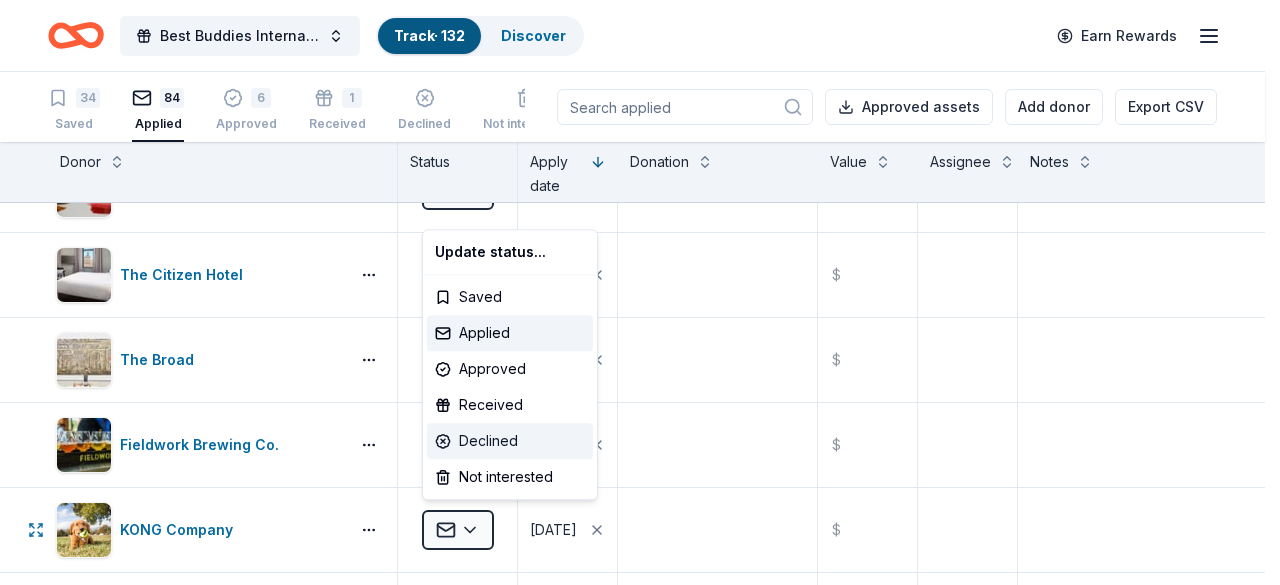 click on "Declined" at bounding box center [510, 441] 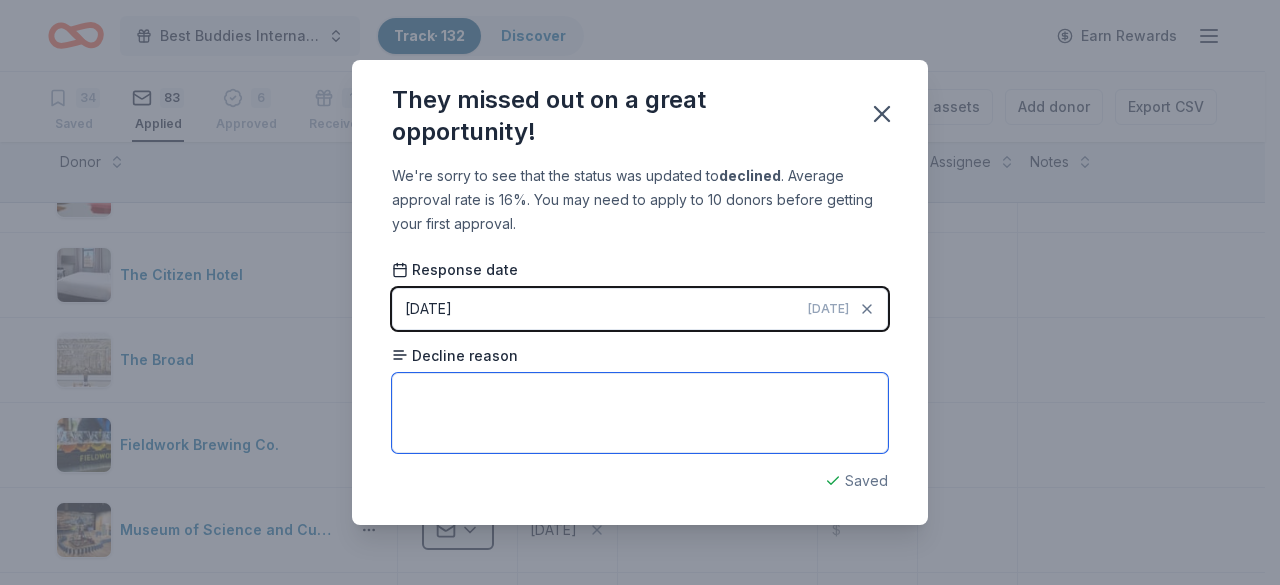 click at bounding box center (640, 413) 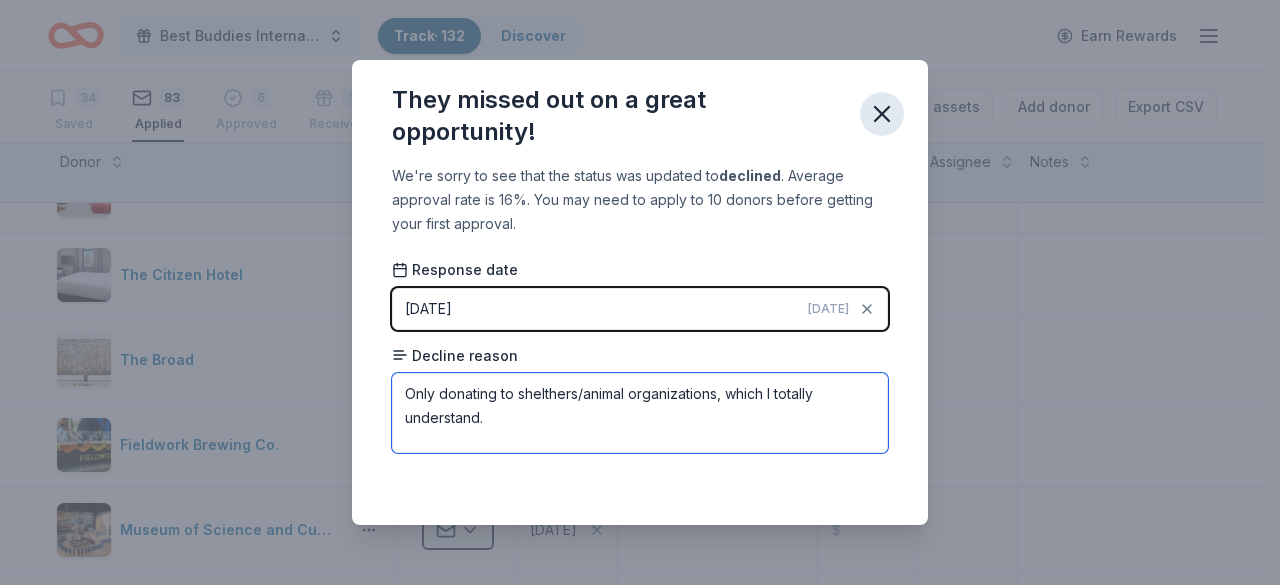 type on "Only donating to shelthers/animal organizations, which I totally understand." 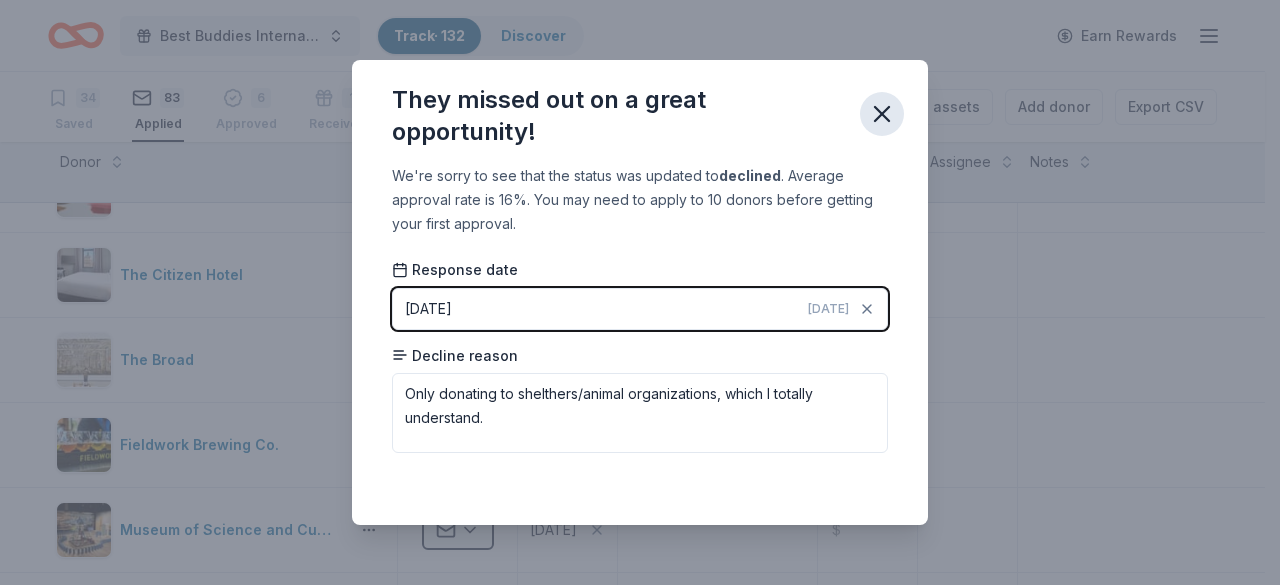 click 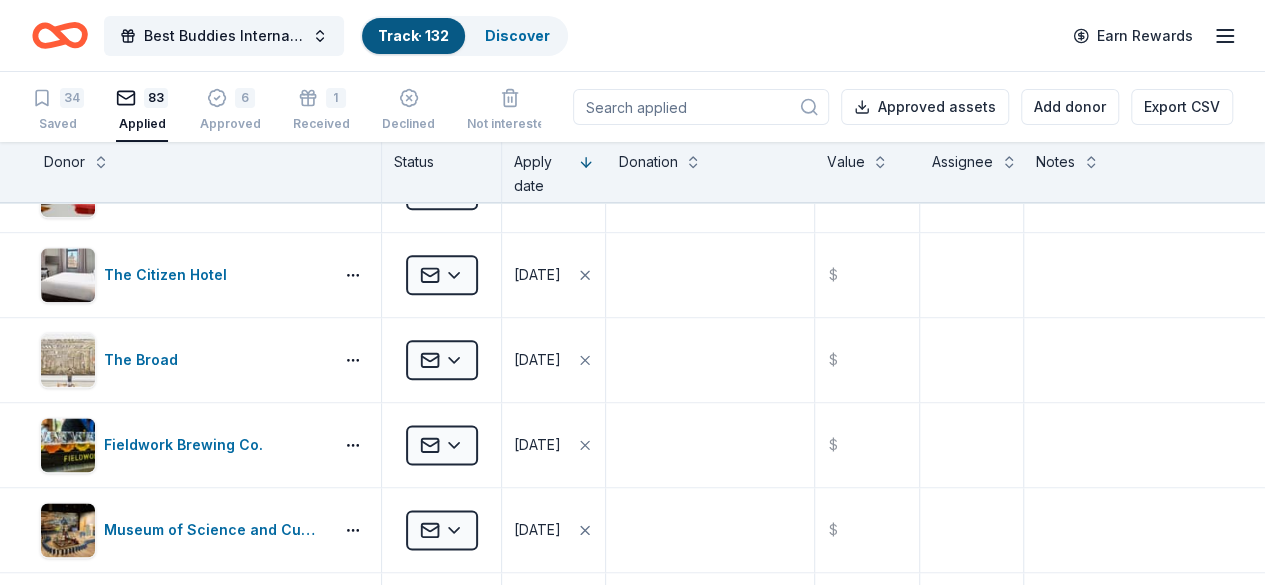 scroll, scrollTop: 0, scrollLeft: 0, axis: both 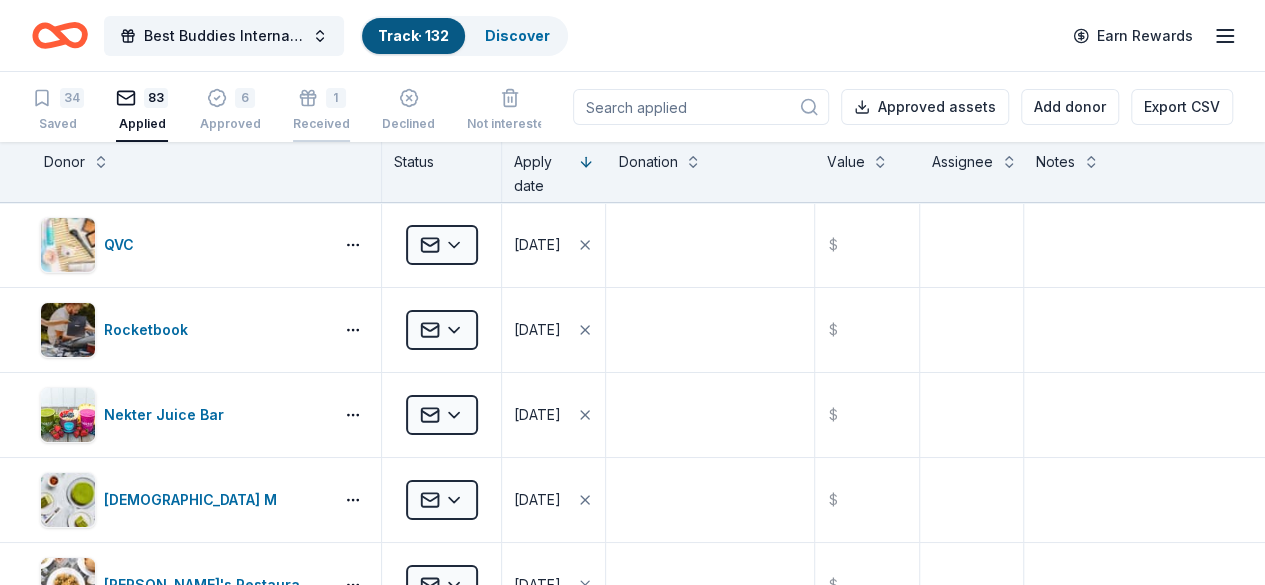click 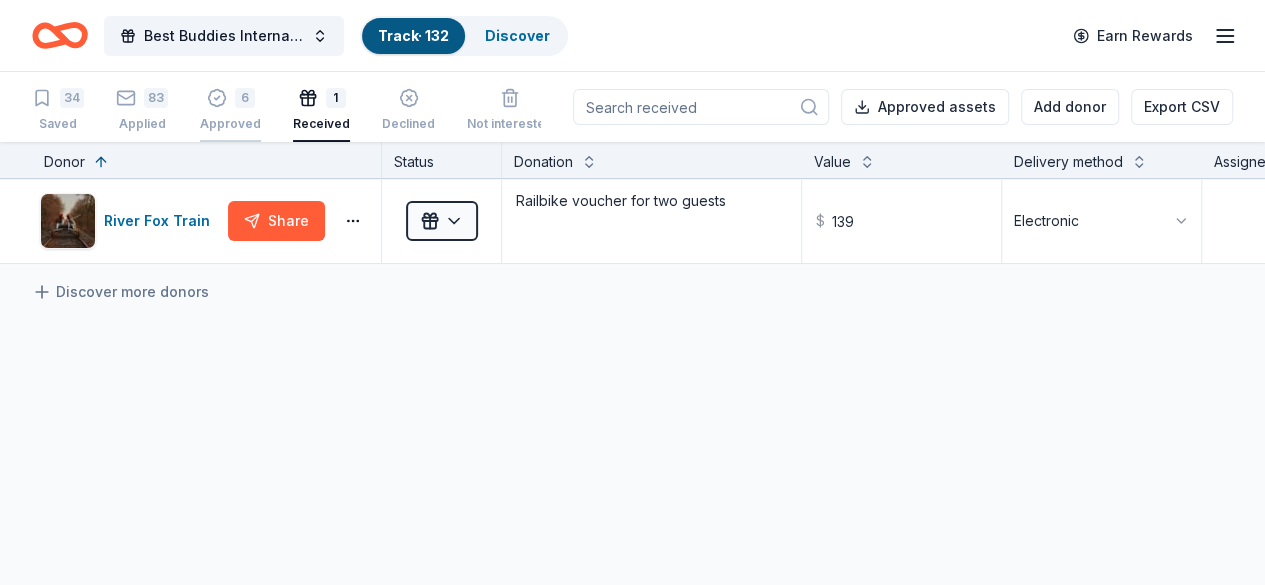 click 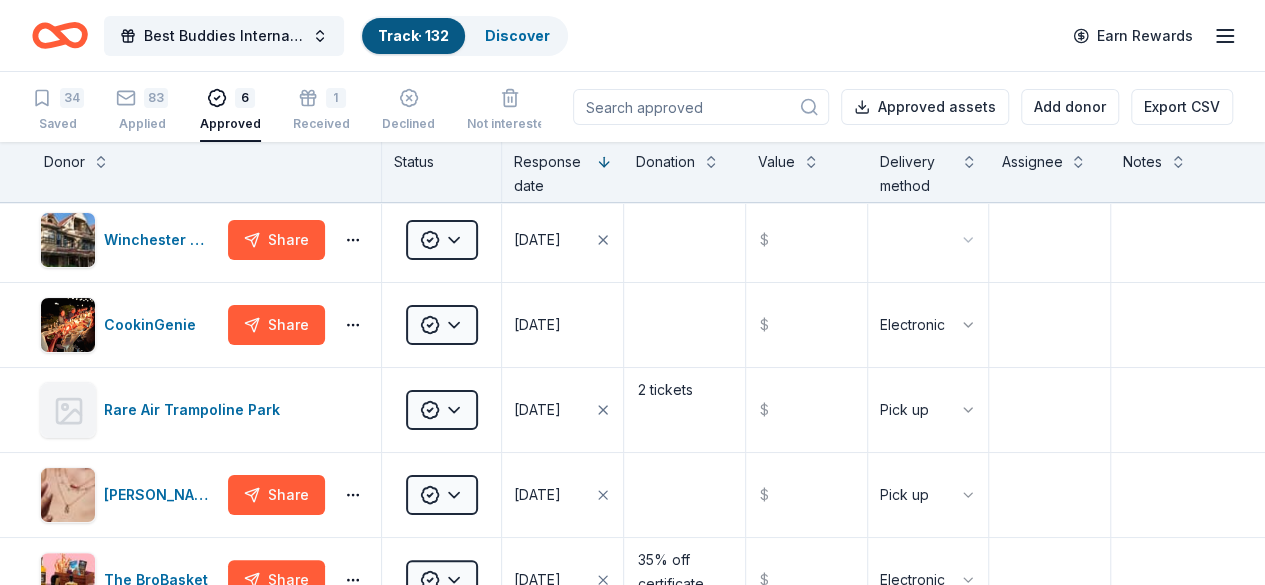 scroll, scrollTop: 0, scrollLeft: 0, axis: both 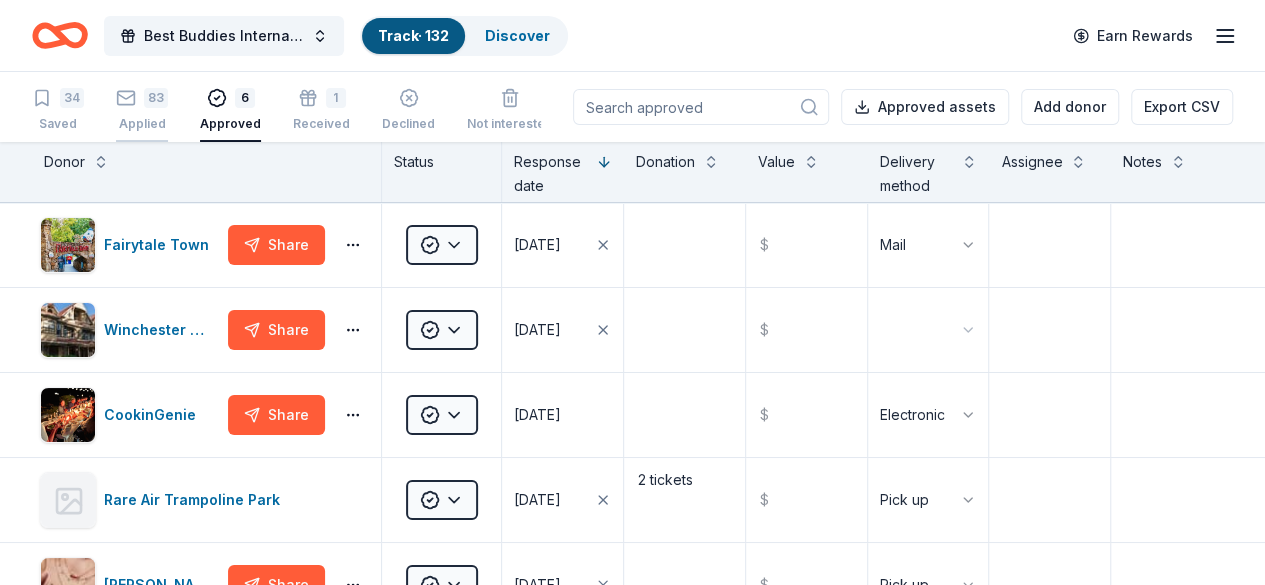click on "83 Applied" at bounding box center (142, 110) 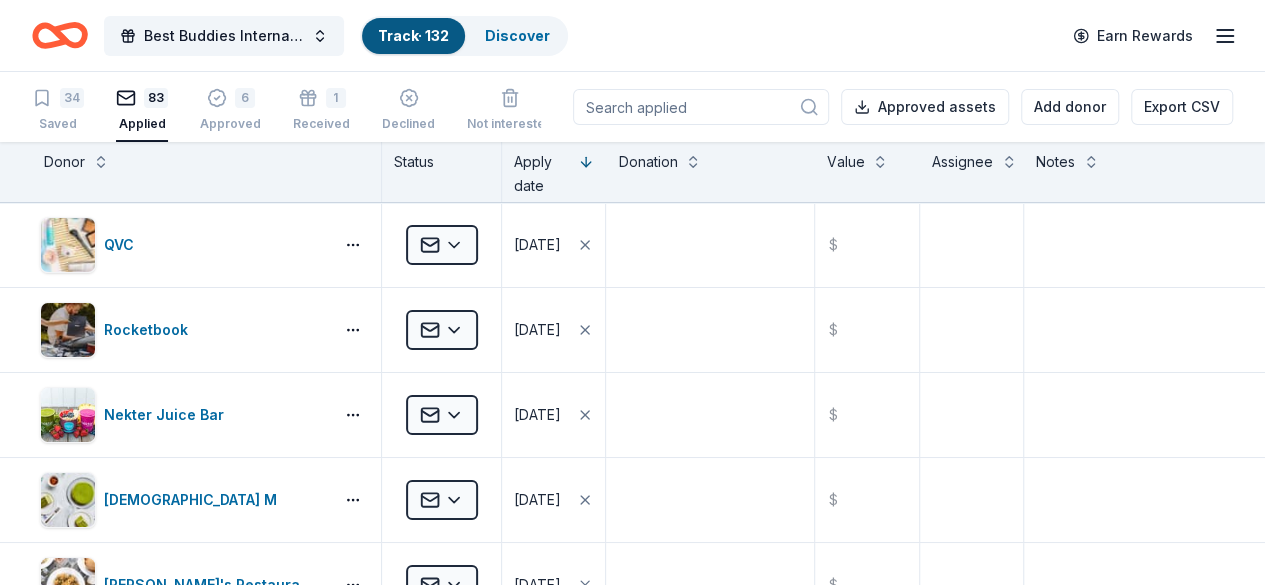 click at bounding box center [701, 107] 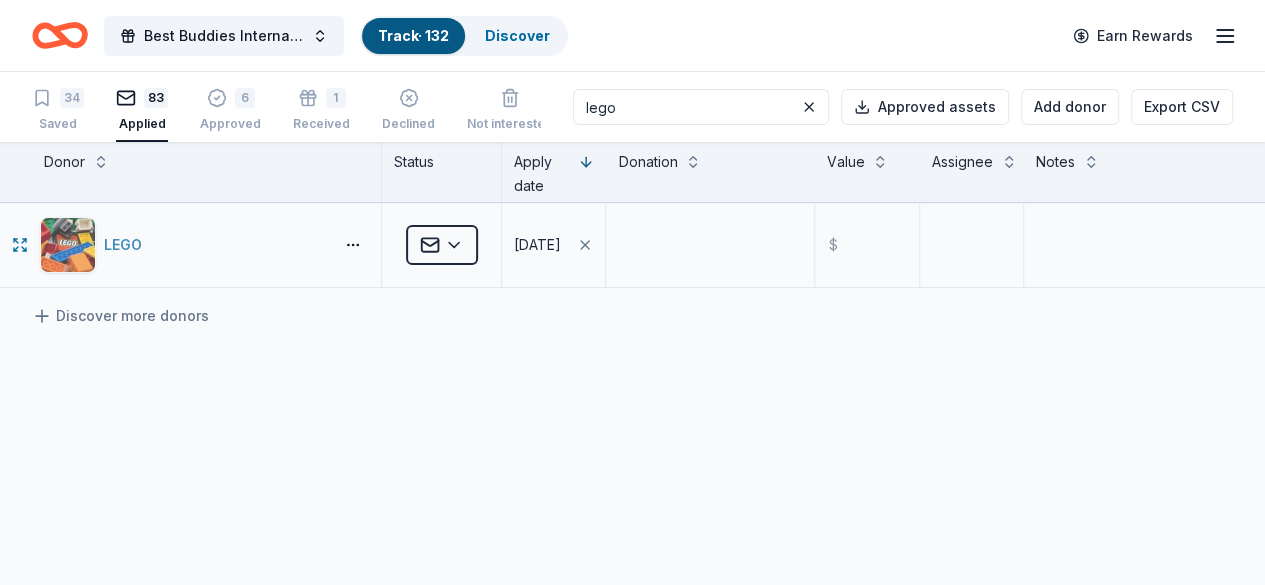 type on "lego" 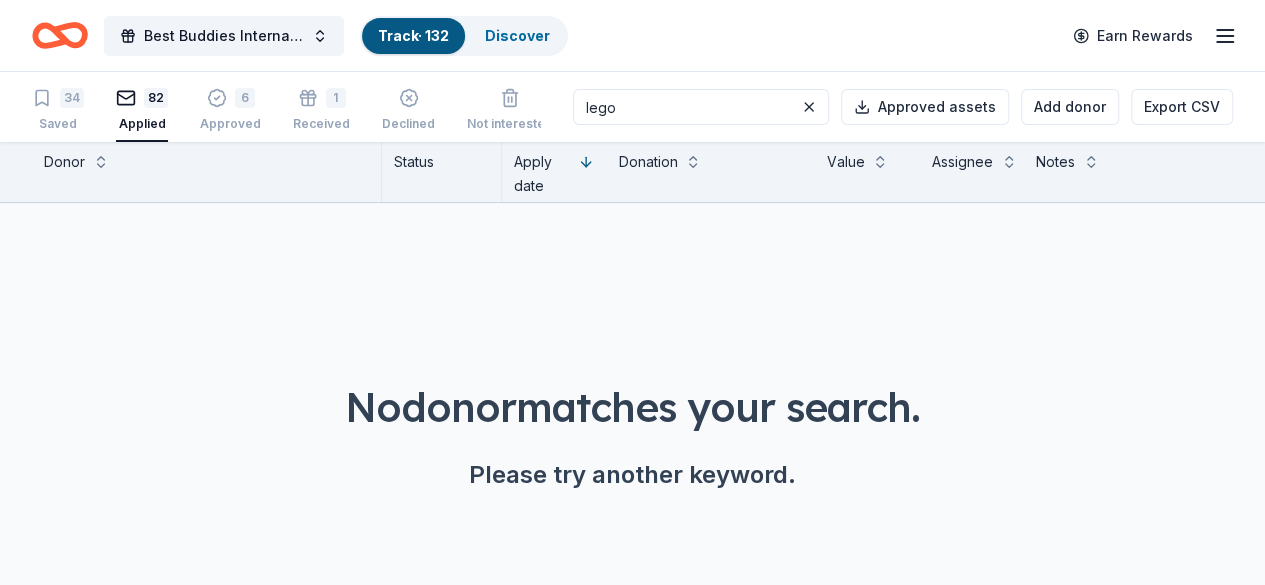 click on "No  donor  matches your search. Please try another keyword." at bounding box center (632, 379) 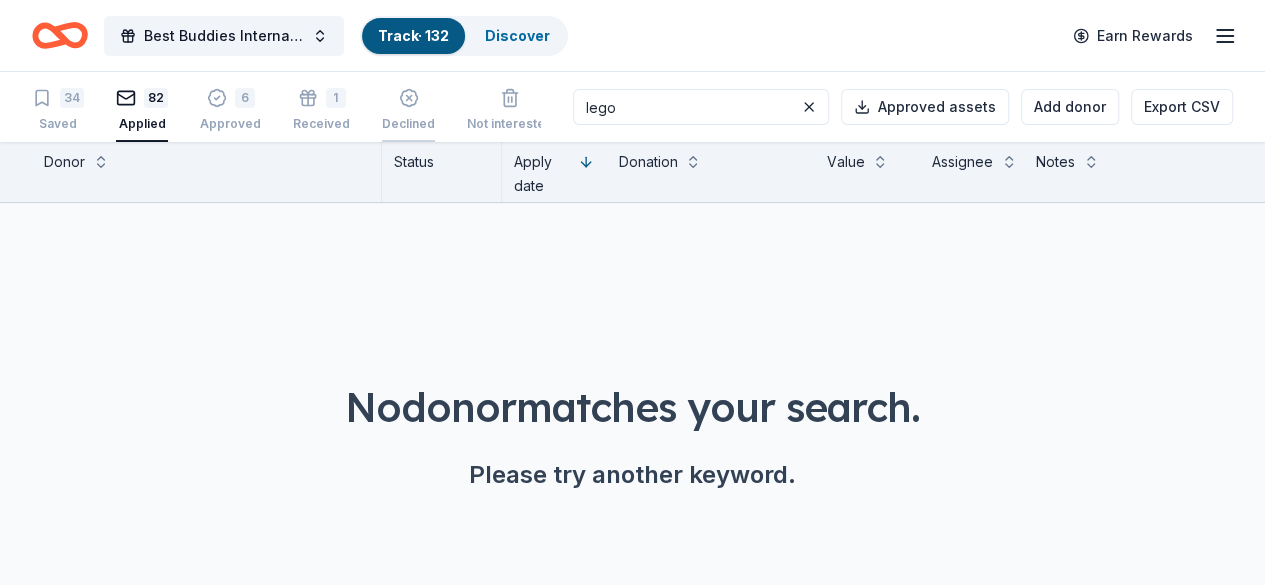 click 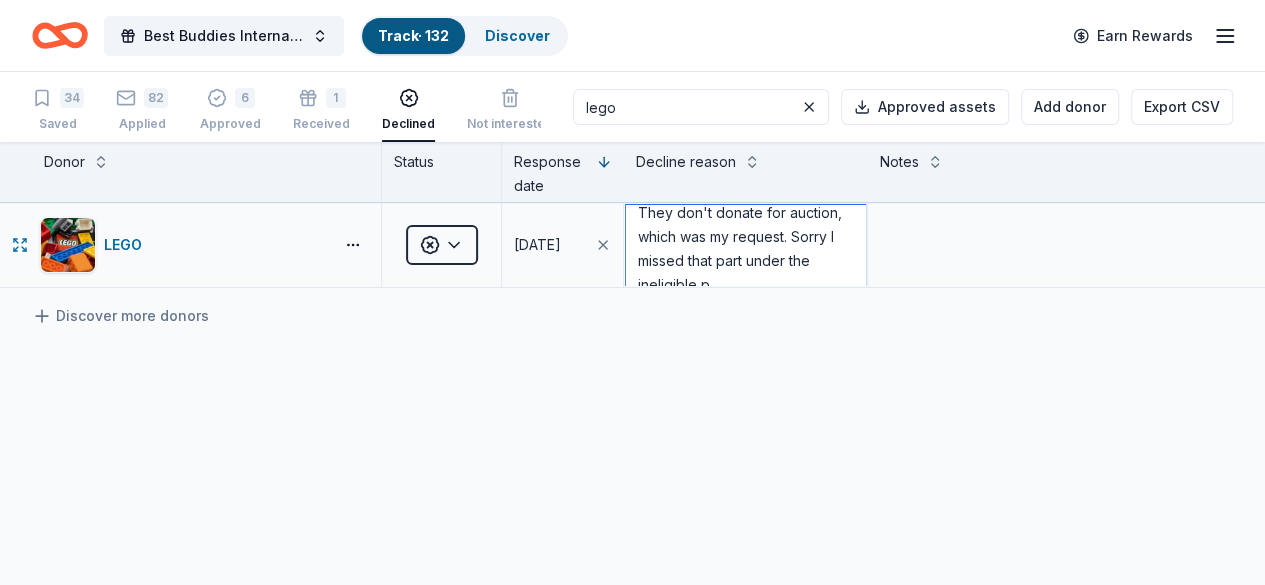 scroll, scrollTop: 32, scrollLeft: 0, axis: vertical 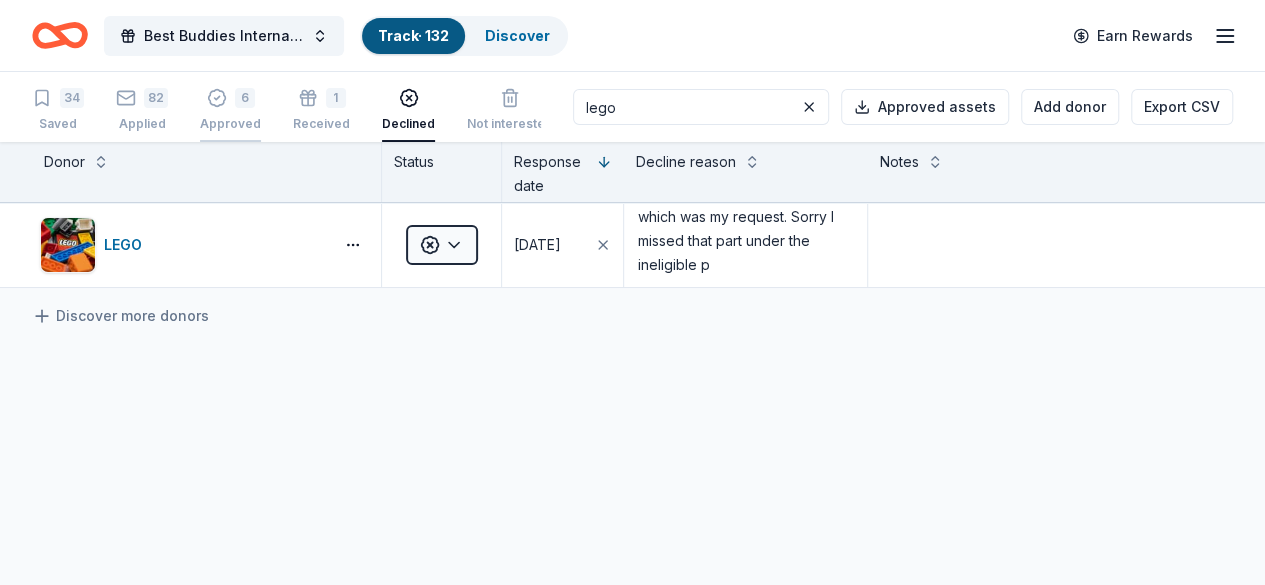 click on "6" at bounding box center (230, 87) 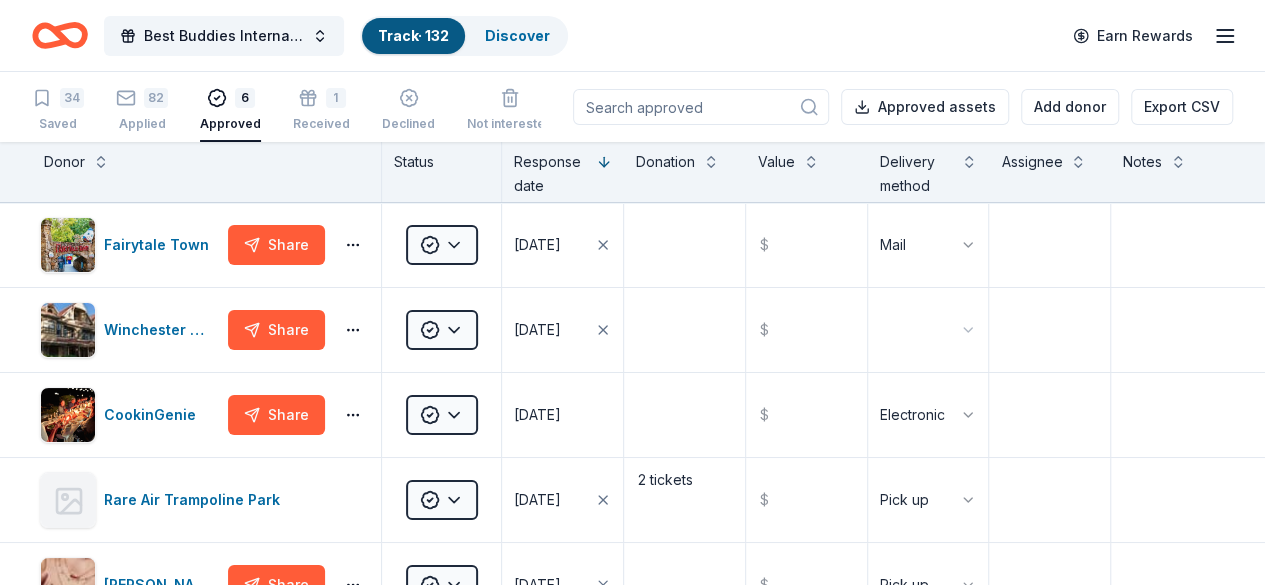 click on "6 Approved" at bounding box center (230, 99) 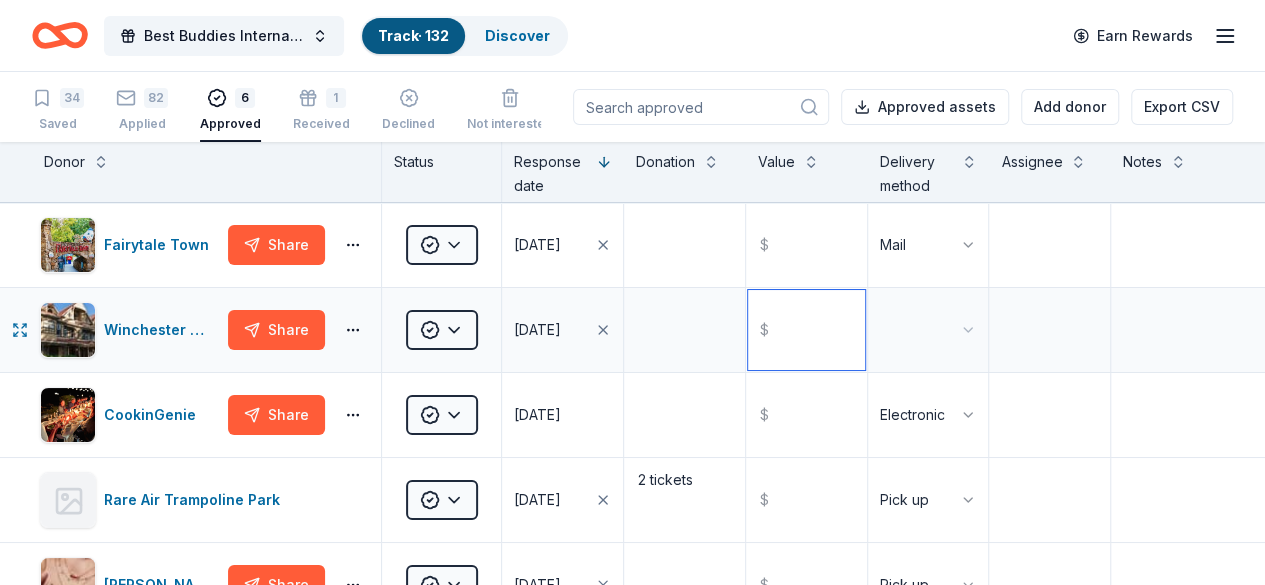 click at bounding box center (806, 330) 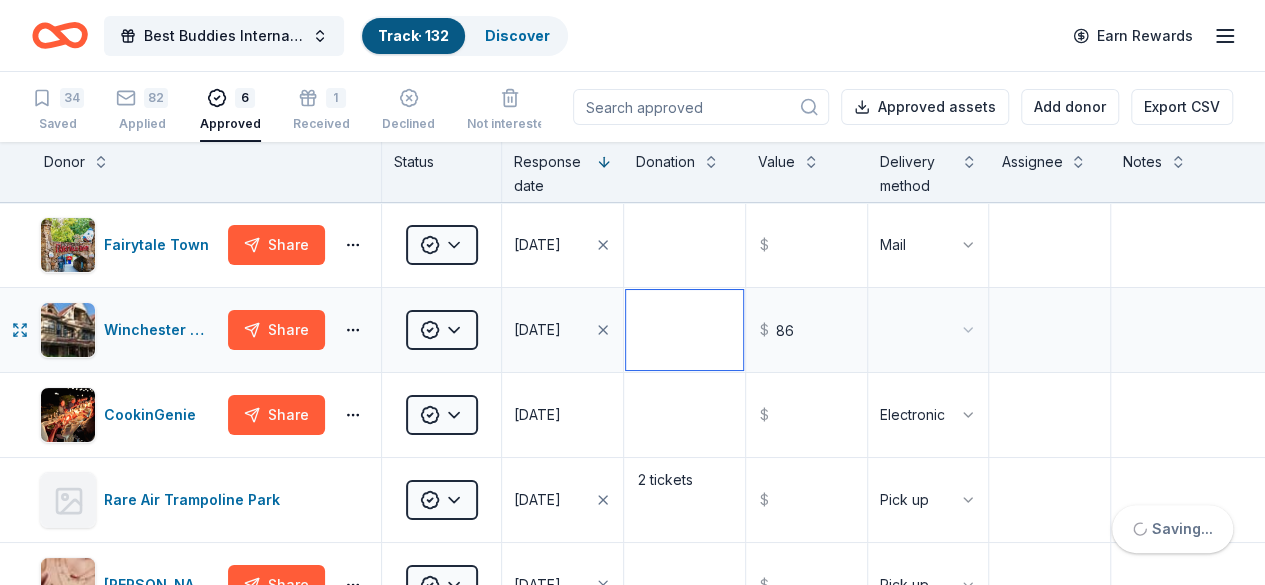 type on "86.00" 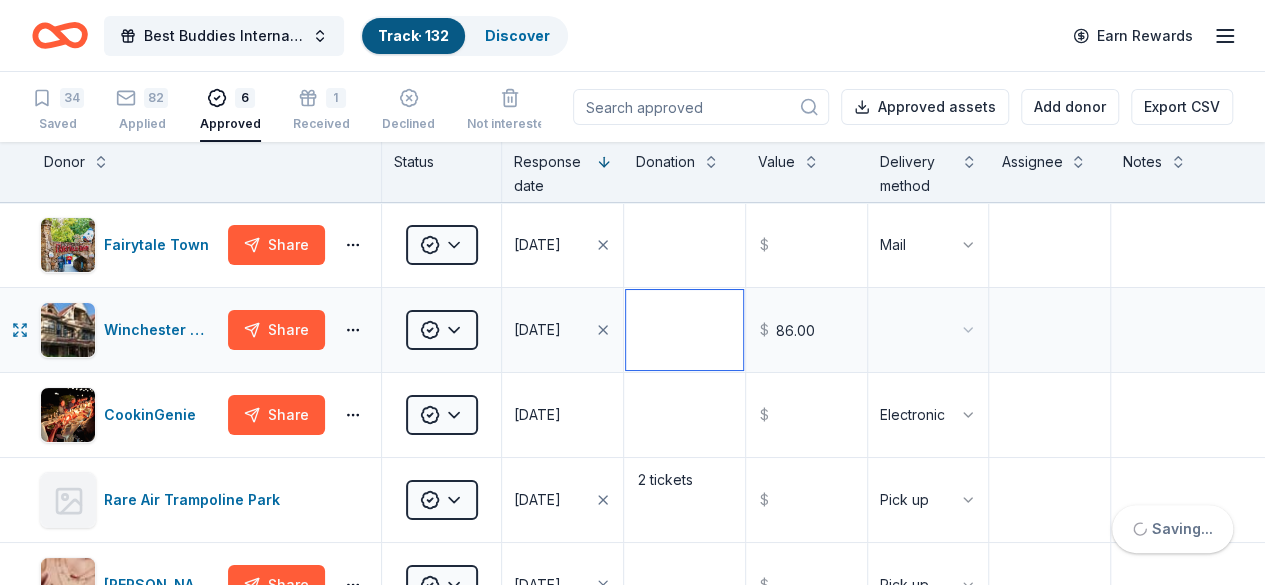click at bounding box center (684, 330) 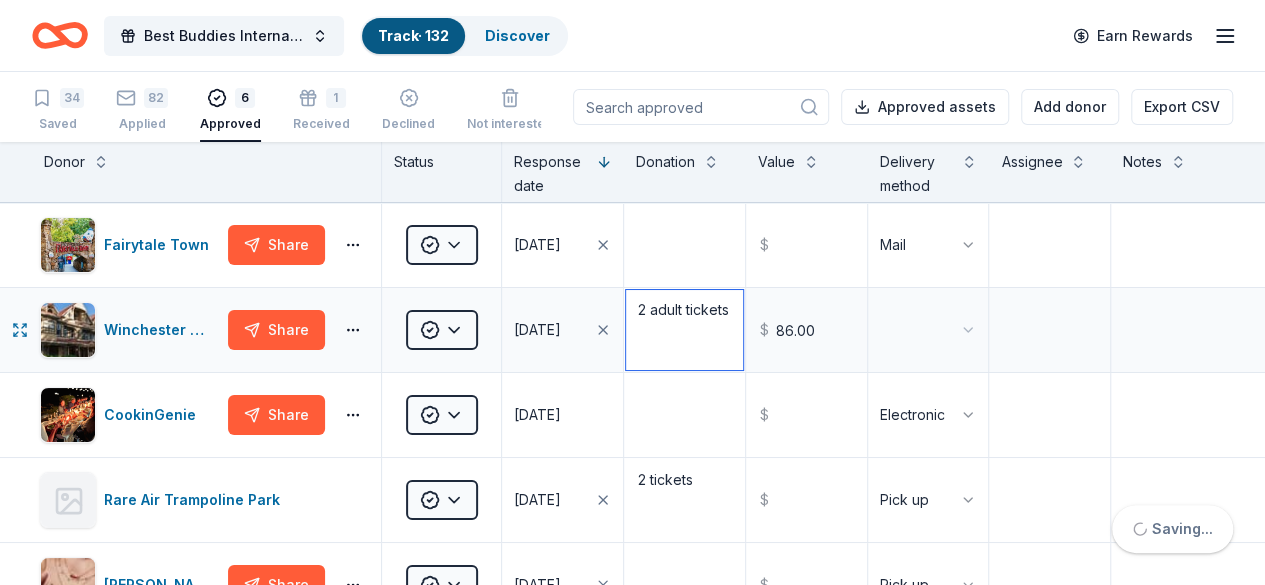 type on "2 adult tickets" 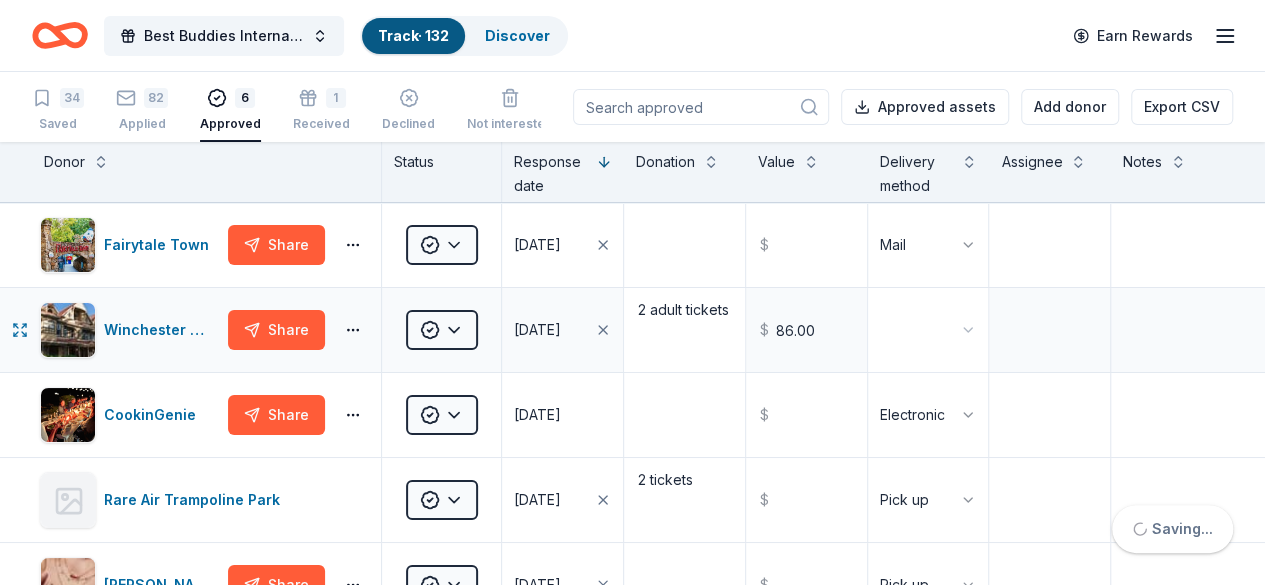 type 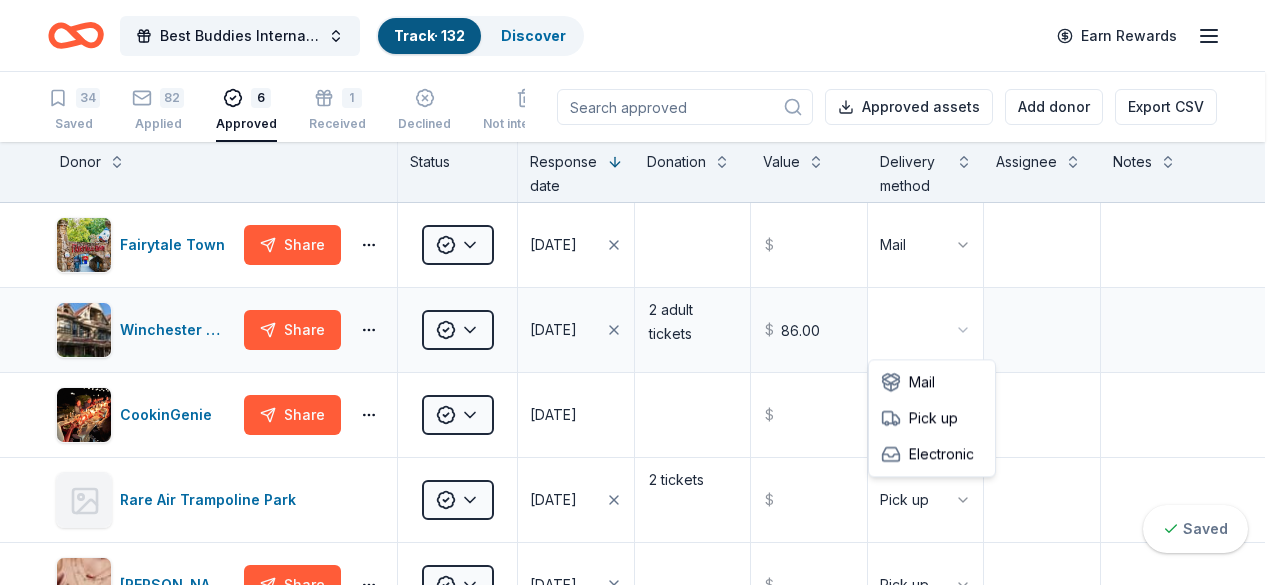 click on "Best Buddies International, Sacramento, Champion of the Year Gala Track  · 132 Discover Earn Rewards 34 Saved 82 Applied 6 Approved 1 Received Declined Not interested  Approved assets Add donor Export CSV Donor Status Response date Donation Value Delivery method Assignee Notes Fairytale Town  Share Approved 07/14/2025 $ Mail Winchester Mystery House  Share Approved 07/10/2025 2 adult tickets $ 86.00 CookinGenie  Share Approved 07/07/2025 $ Electronic Rare Air Trampoline Park Approved 07/02/2025 2 tickets $ Pick up Kendra Scott  Share Approved 07/01/2025 $ Pick up The BroBasket  Share Approved 07/01/2025 35% off certificate $ Electronic   Discover more donors Saved Mail Pick up Electronic" at bounding box center [640, 292] 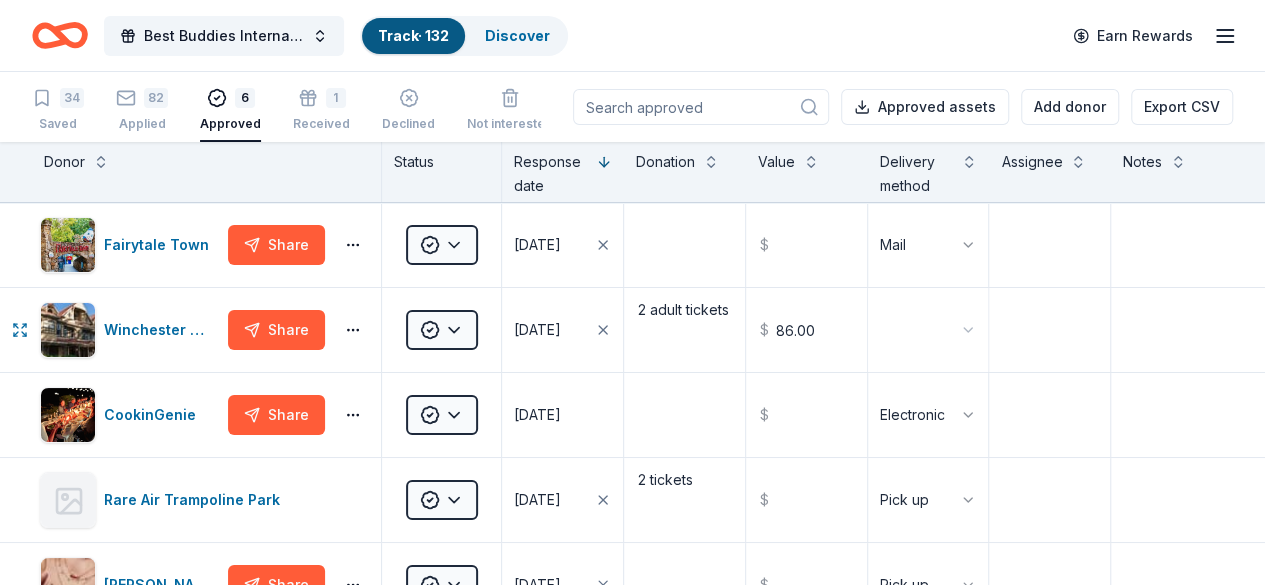 click on "Best Buddies International, Sacramento, Champion of the Year Gala Track  · 132 Discover Earn Rewards 34 Saved 82 Applied 6 Approved 1 Received Declined Not interested  Approved assets Add donor Export CSV Donor Status Response date Donation Value Delivery method Assignee Notes Fairytale Town  Share Approved 07/14/2025 $ Mail Winchester Mystery House  Share Approved 07/10/2025 2 adult tickets $ 86.00 CookinGenie  Share Approved 07/07/2025 $ Electronic Rare Air Trampoline Park Approved 07/02/2025 2 tickets $ Pick up Kendra Scott  Share Approved 07/01/2025 $ Pick up The BroBasket  Share Approved 07/01/2025 35% off certificate $ Electronic   Discover more donors Saved" at bounding box center [632, 292] 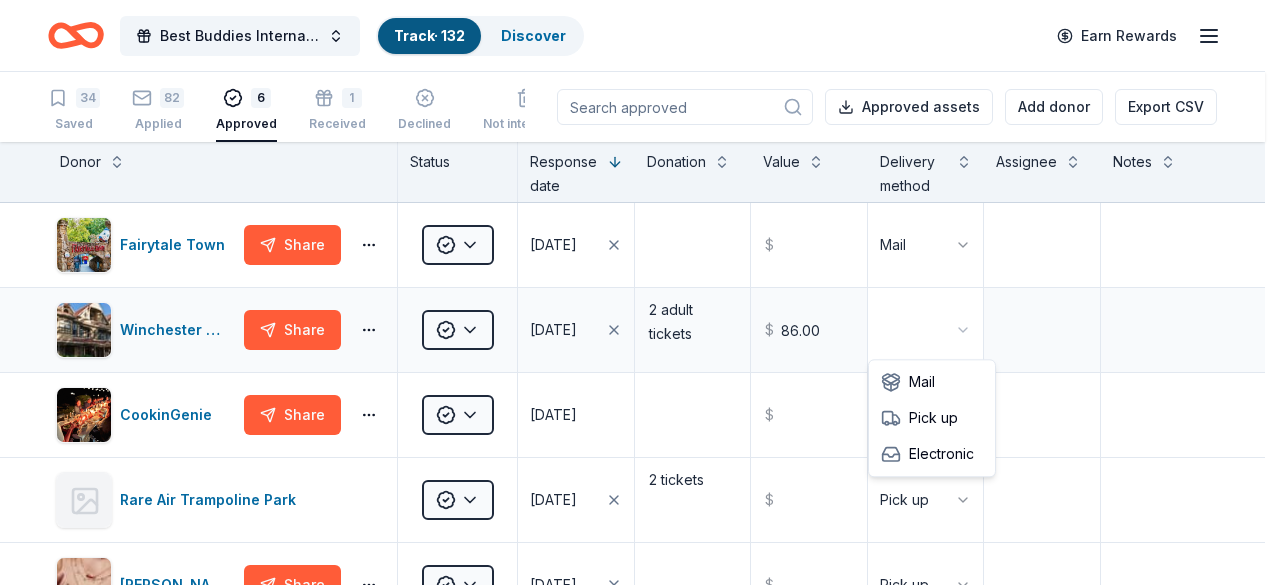 click on "Best Buddies International, Sacramento, Champion of the Year Gala Track  · 132 Discover Earn Rewards 34 Saved 82 Applied 6 Approved 1 Received Declined Not interested  Approved assets Add donor Export CSV Donor Status Response date Donation Value Delivery method Assignee Notes Fairytale Town  Share Approved 07/14/2025 $ Mail Winchester Mystery House  Share Approved 07/10/2025 2 adult tickets $ 86.00 CookinGenie  Share Approved 07/07/2025 $ Electronic Rare Air Trampoline Park Approved 07/02/2025 2 tickets $ Pick up Kendra Scott  Share Approved 07/01/2025 $ Pick up The BroBasket  Share Approved 07/01/2025 35% off certificate $ Electronic   Discover more donors Saved Mail Pick up Electronic" at bounding box center [640, 292] 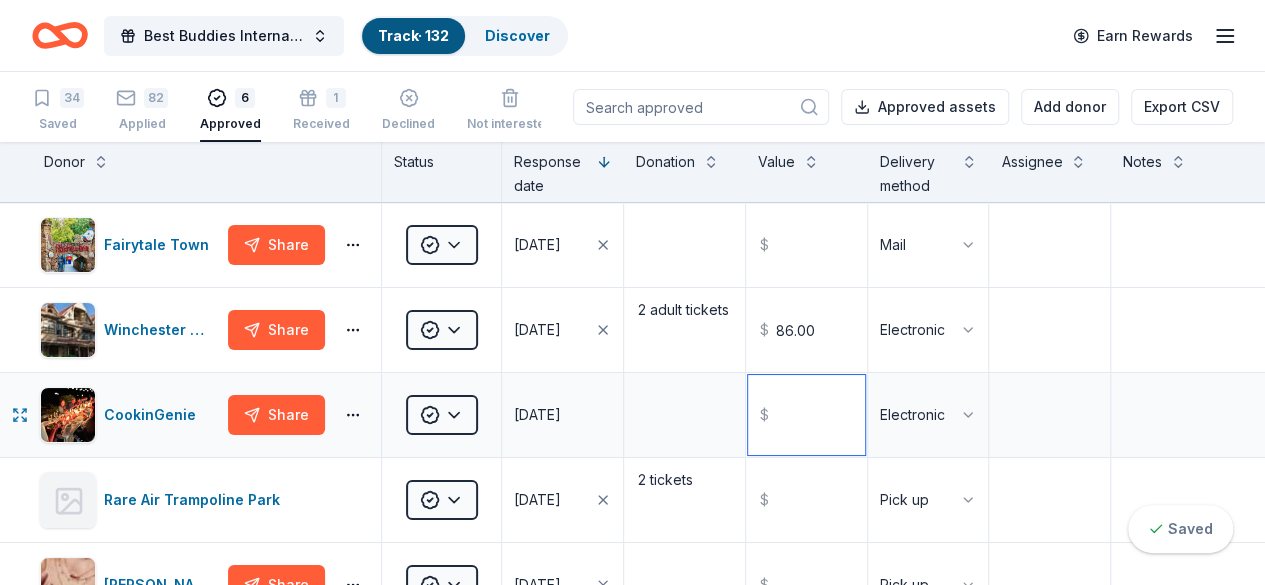 click at bounding box center [806, 415] 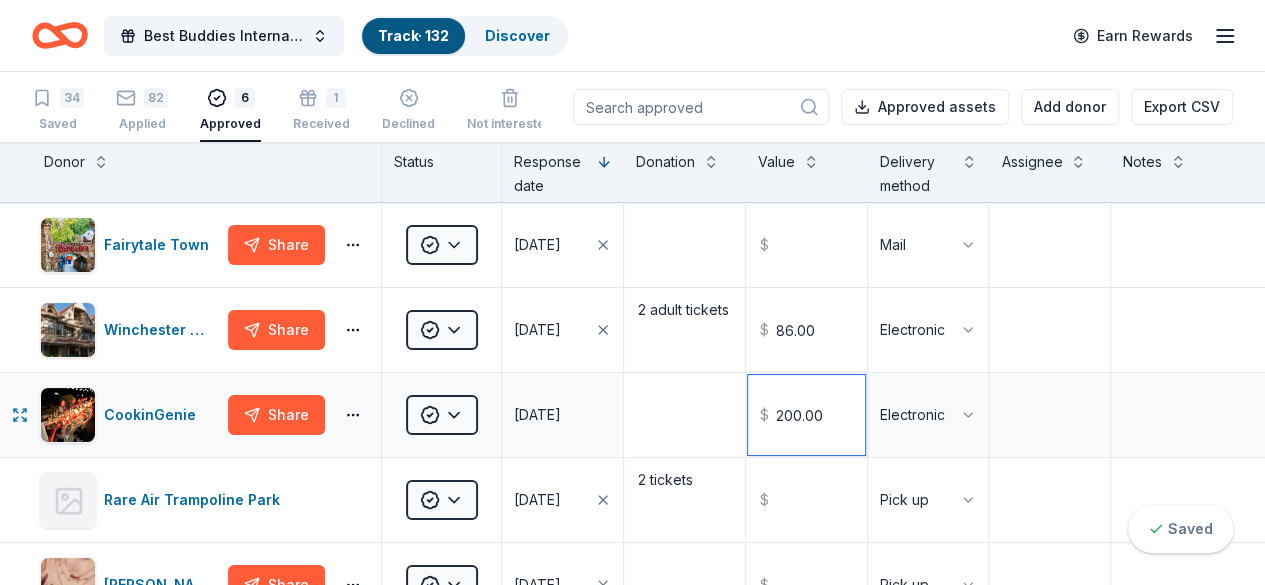 type on "200.00" 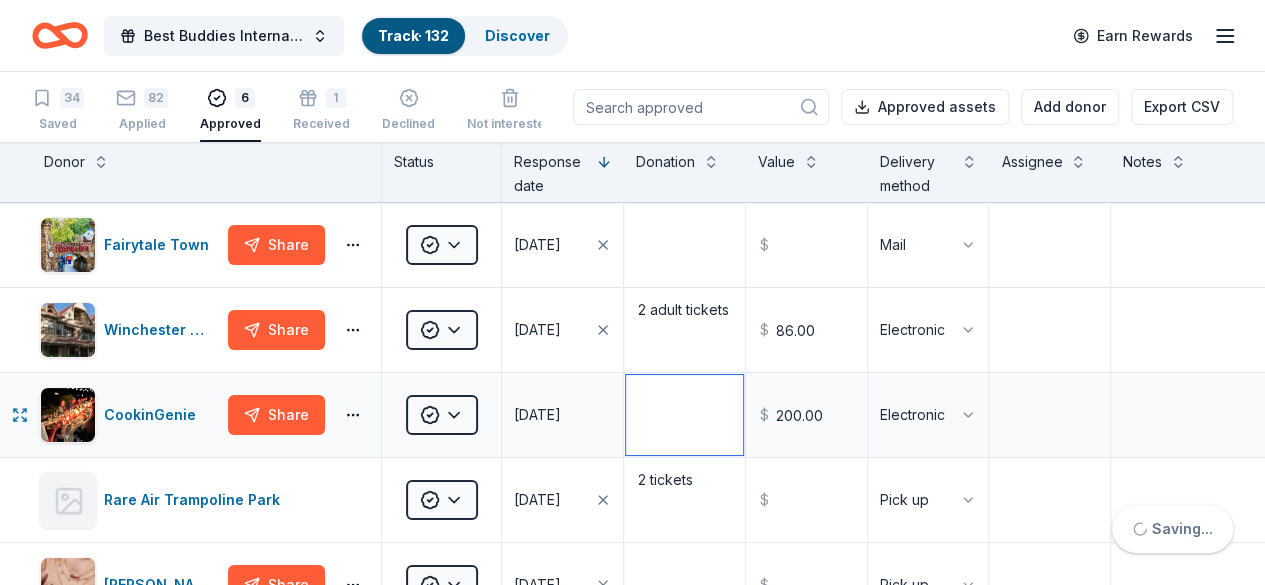 click at bounding box center [684, 415] 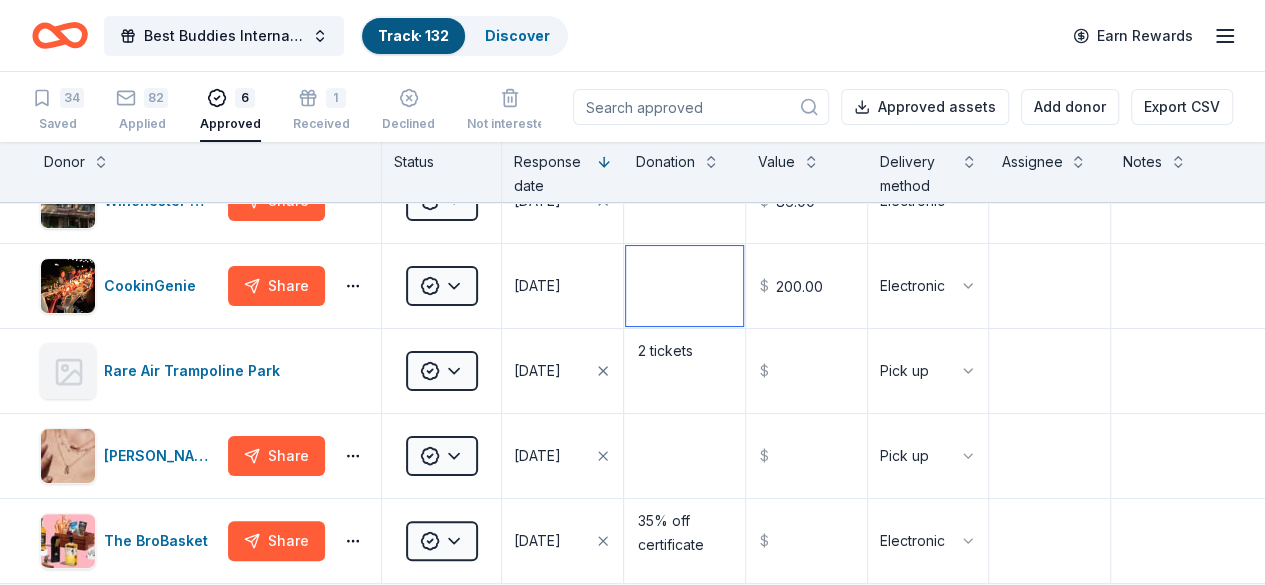 scroll, scrollTop: 0, scrollLeft: 0, axis: both 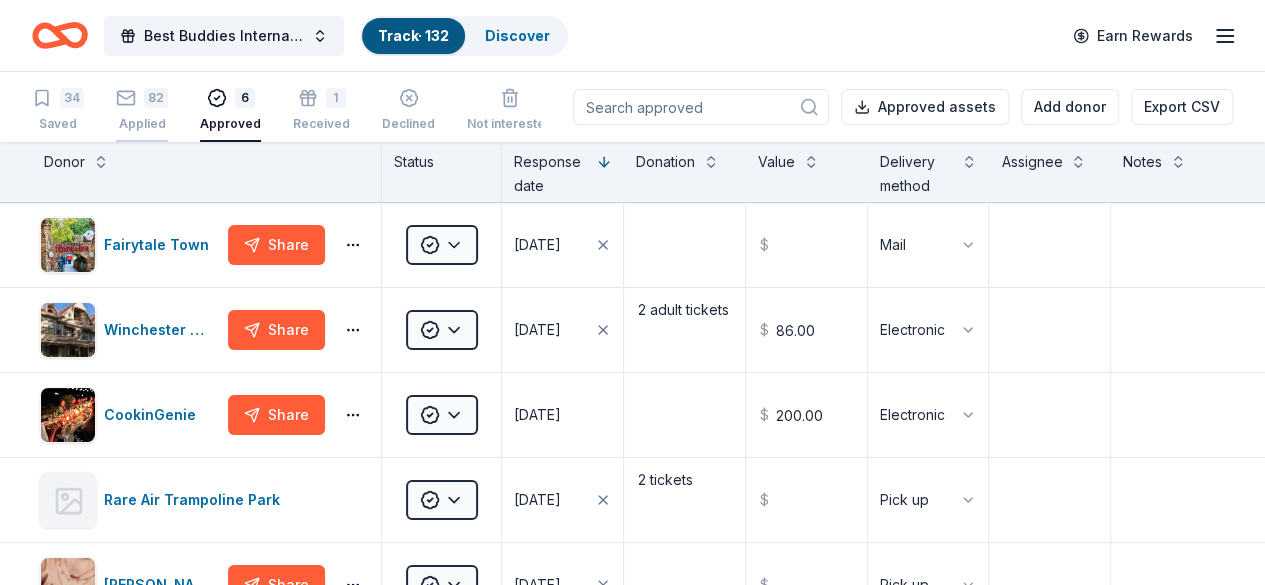 click on "82 Applied" at bounding box center [142, 110] 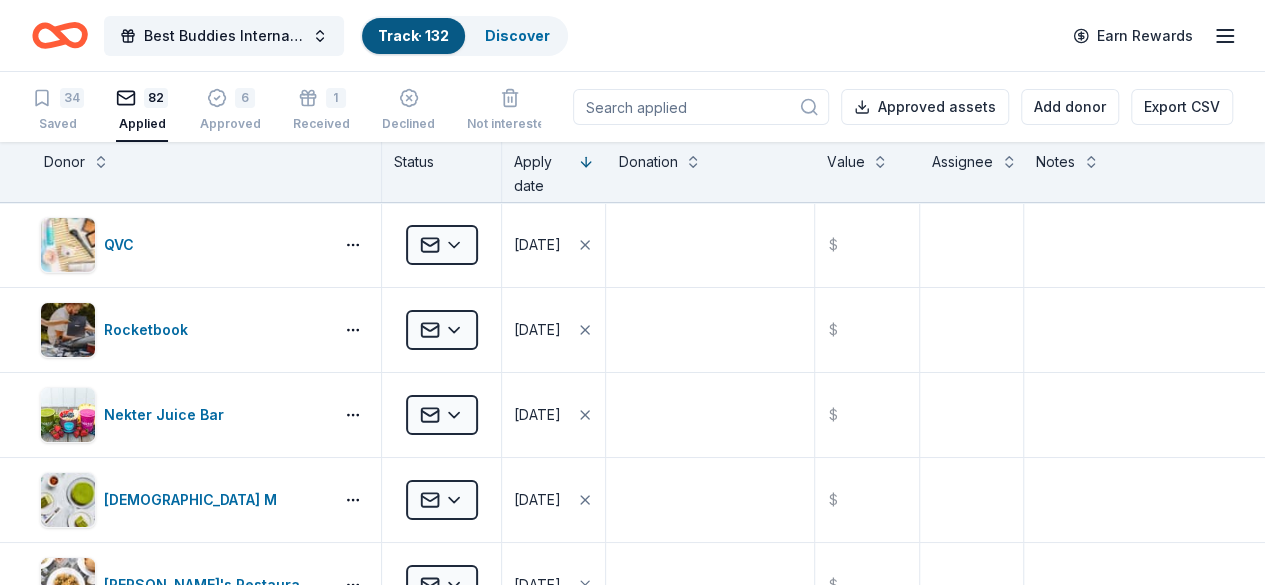 type 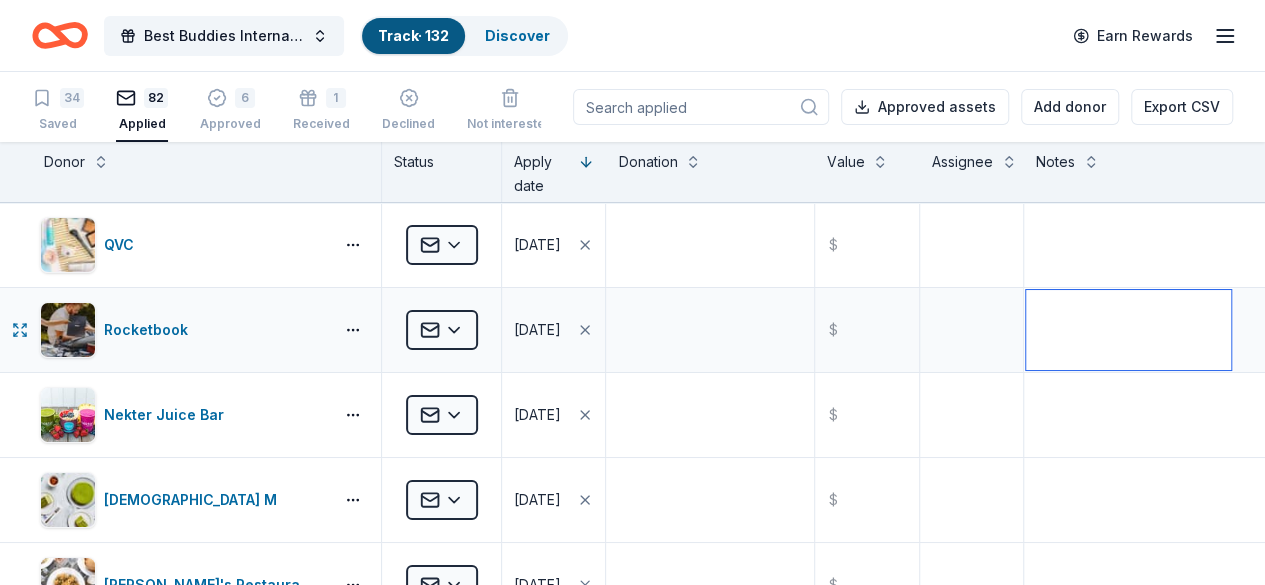 click at bounding box center [1128, 330] 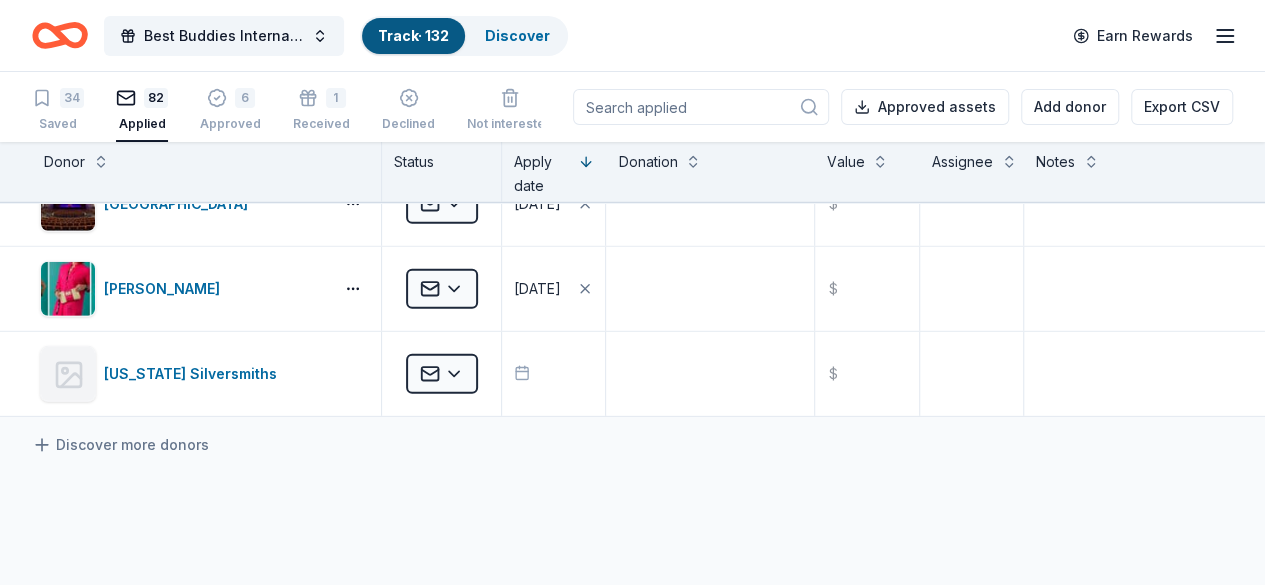 scroll, scrollTop: 6950, scrollLeft: 0, axis: vertical 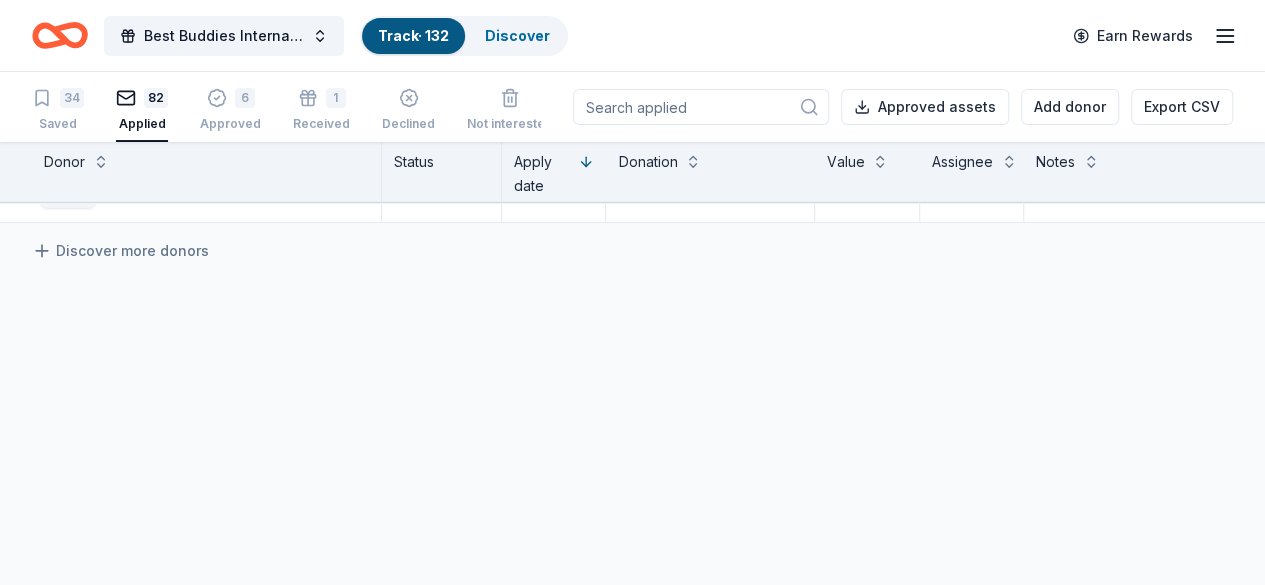 click at bounding box center [701, 107] 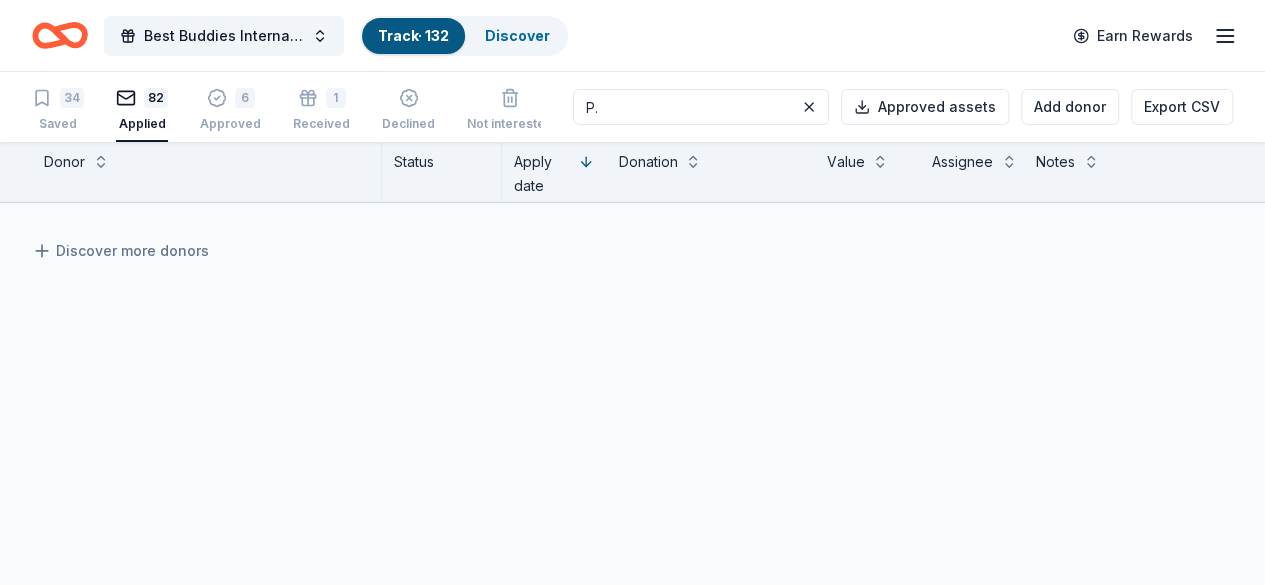 scroll, scrollTop: 0, scrollLeft: 0, axis: both 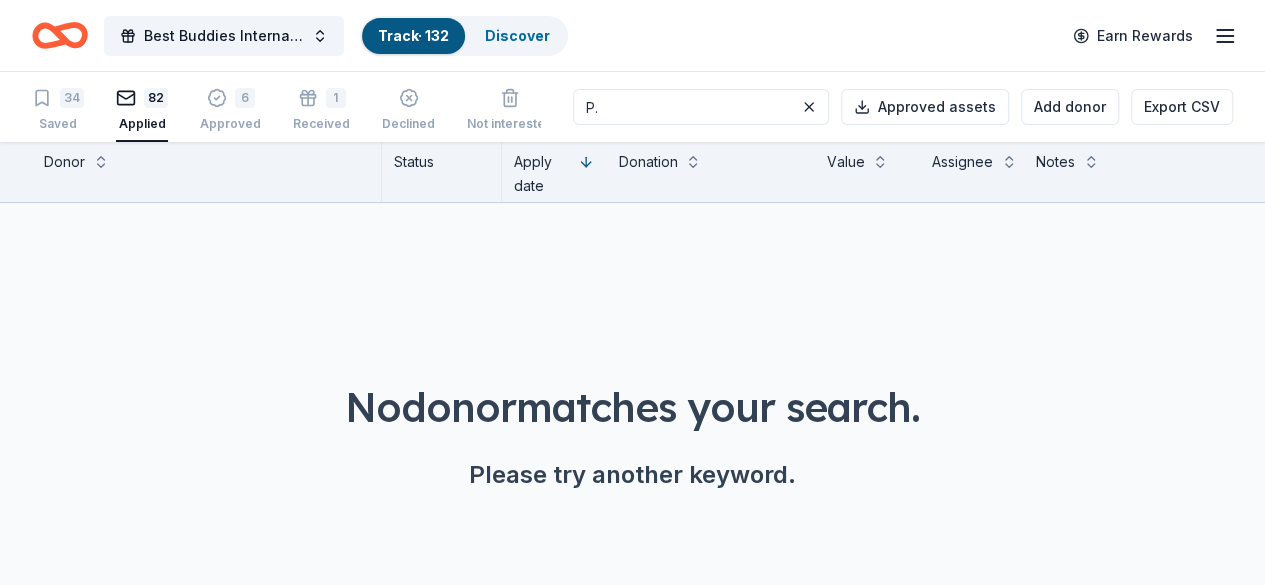 type on "P" 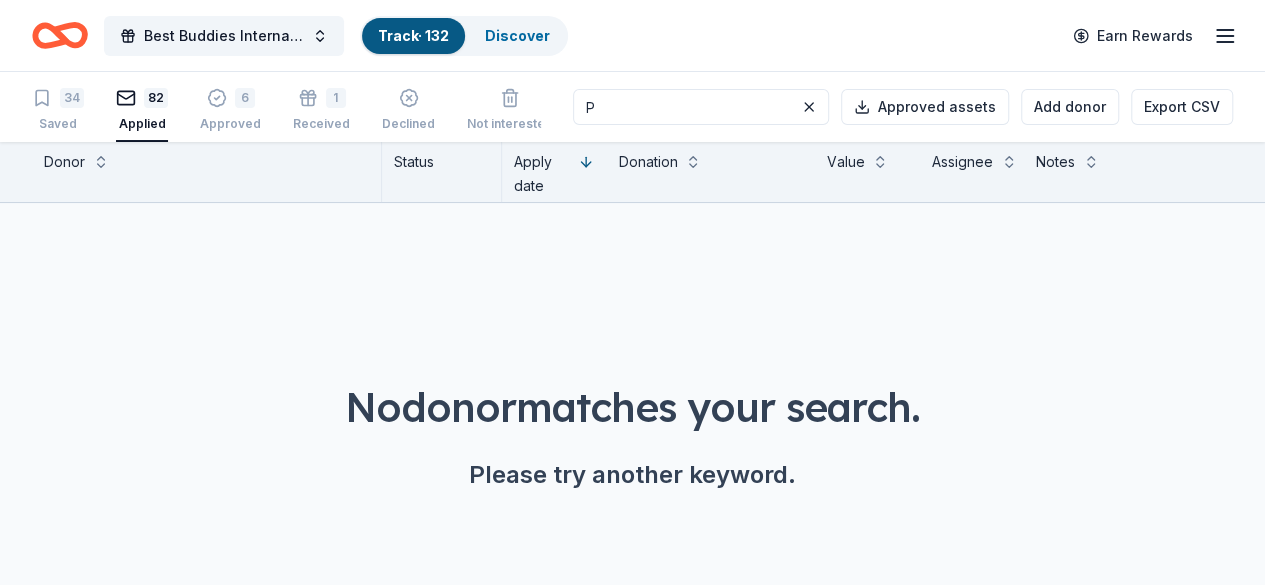 type 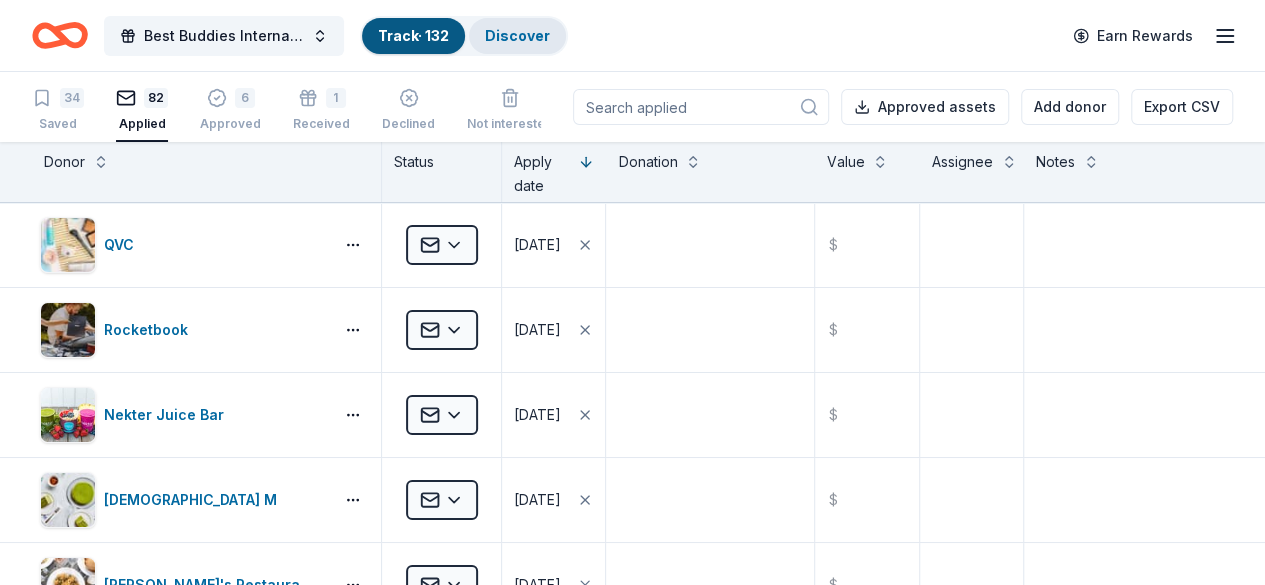 click on "Discover" at bounding box center (517, 36) 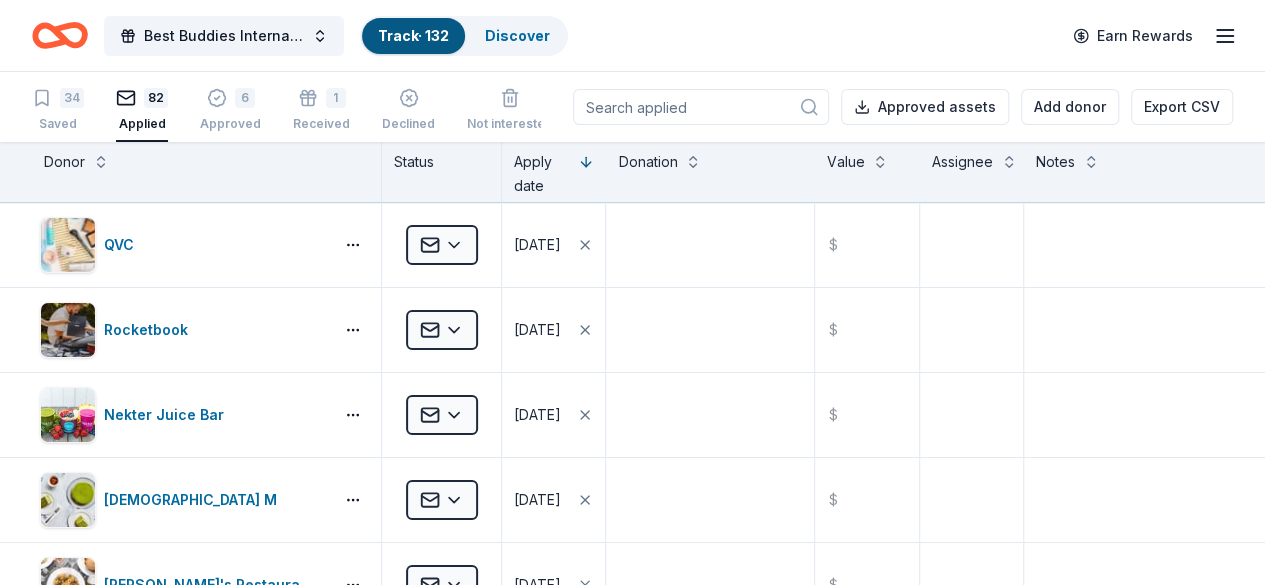 scroll, scrollTop: 0, scrollLeft: 0, axis: both 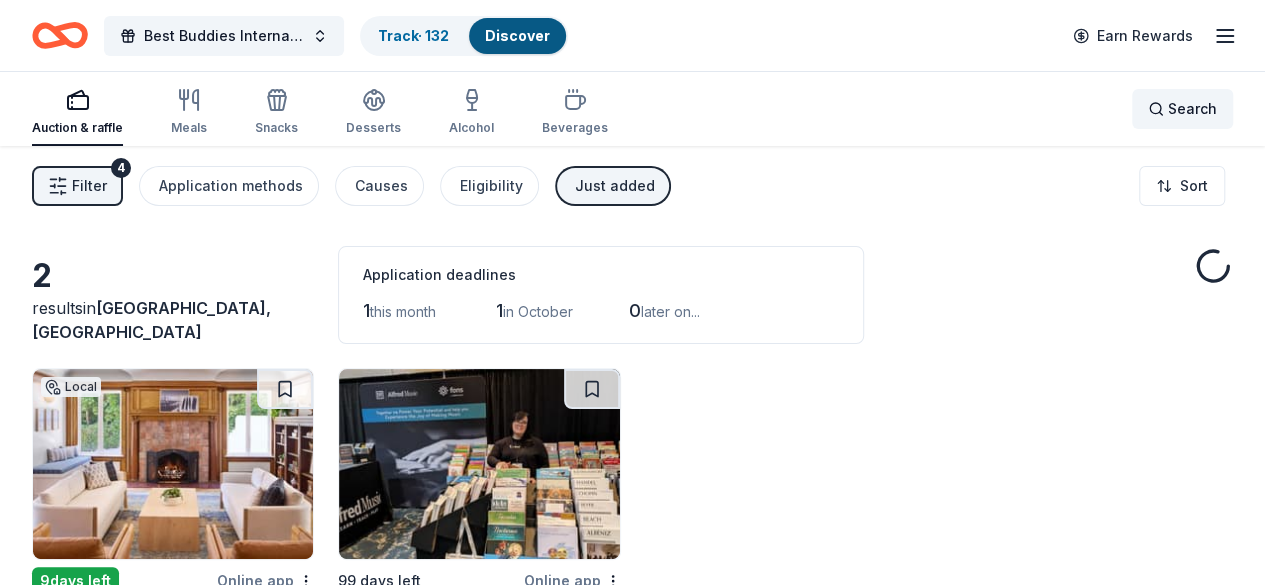 click on "Search" at bounding box center (1192, 109) 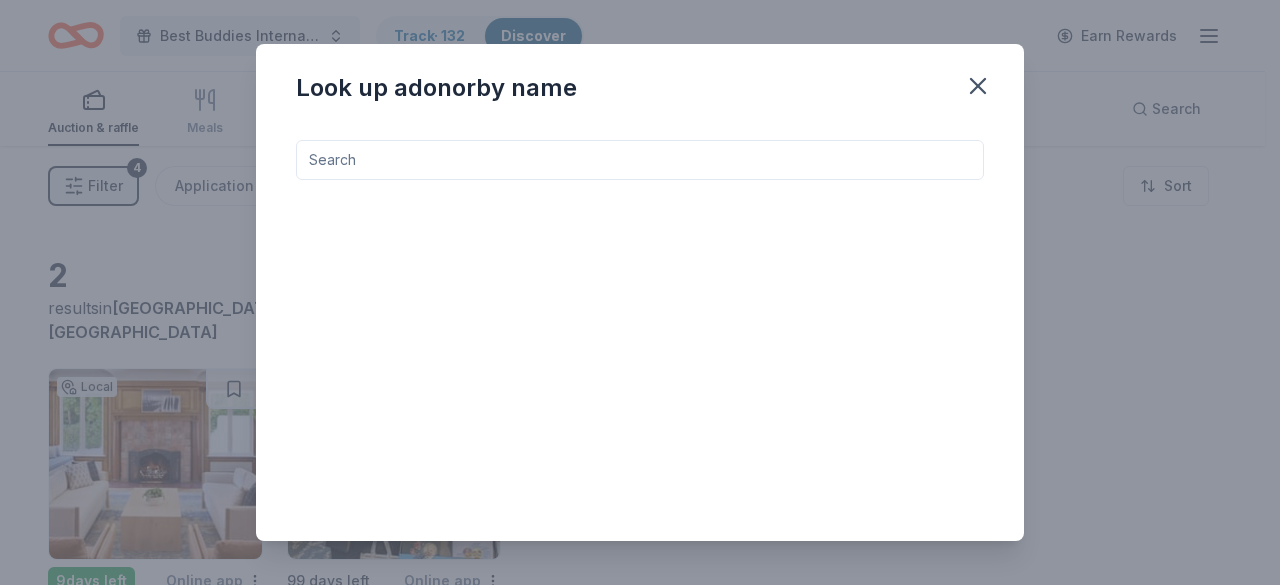 click at bounding box center [640, 160] 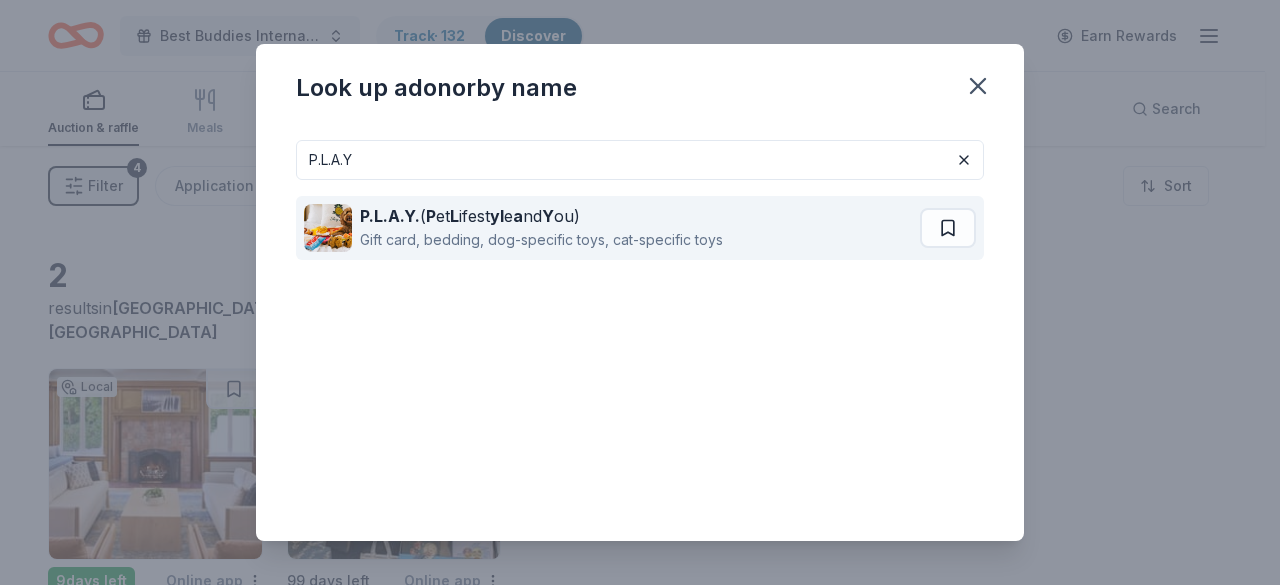type on "P.L.A.Y" 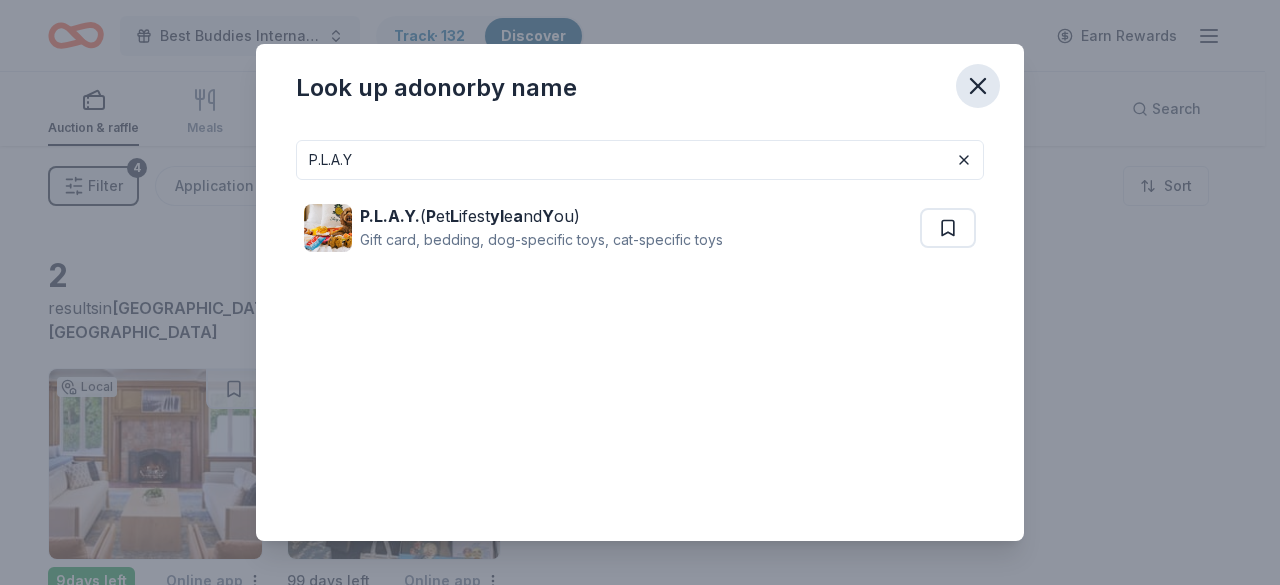 click 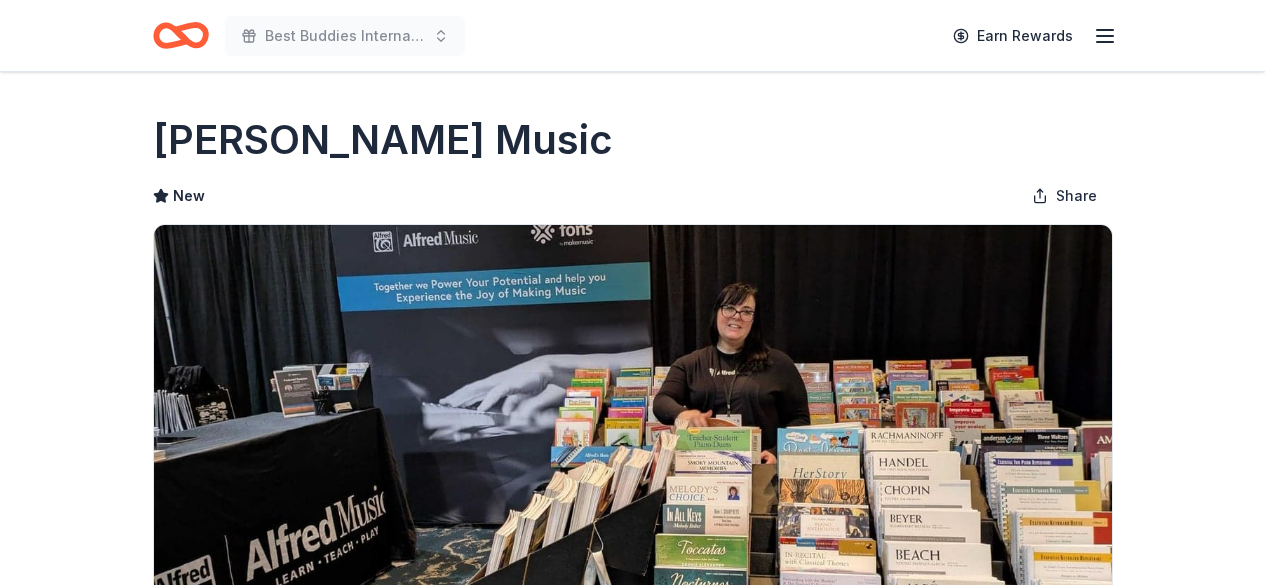 scroll, scrollTop: 0, scrollLeft: 0, axis: both 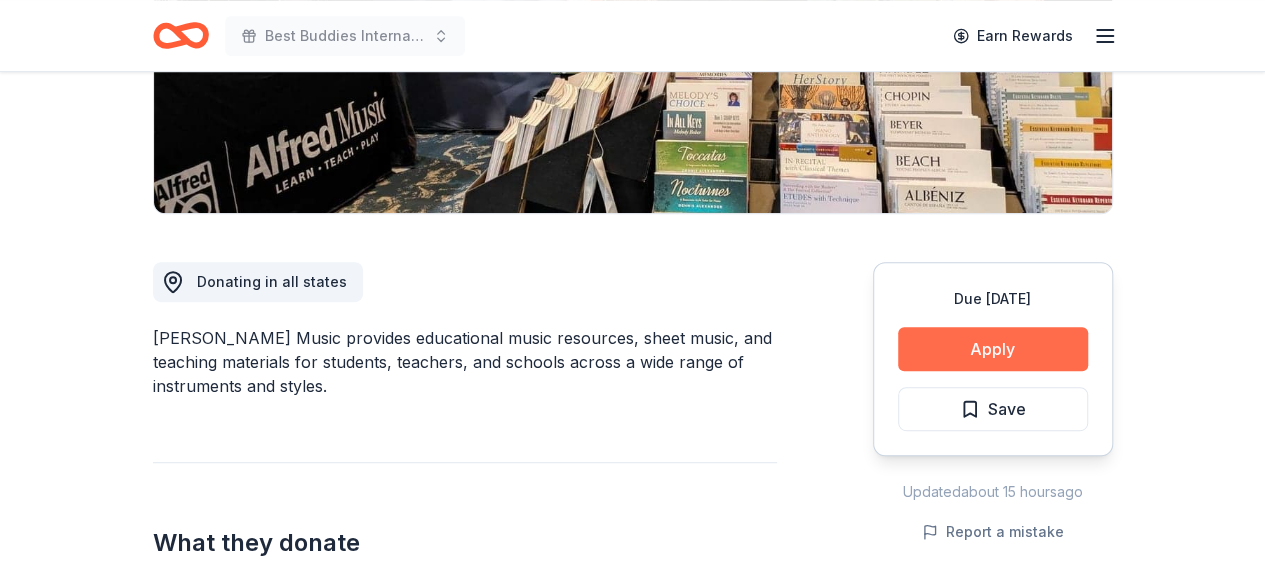 click on "Apply" at bounding box center (993, 349) 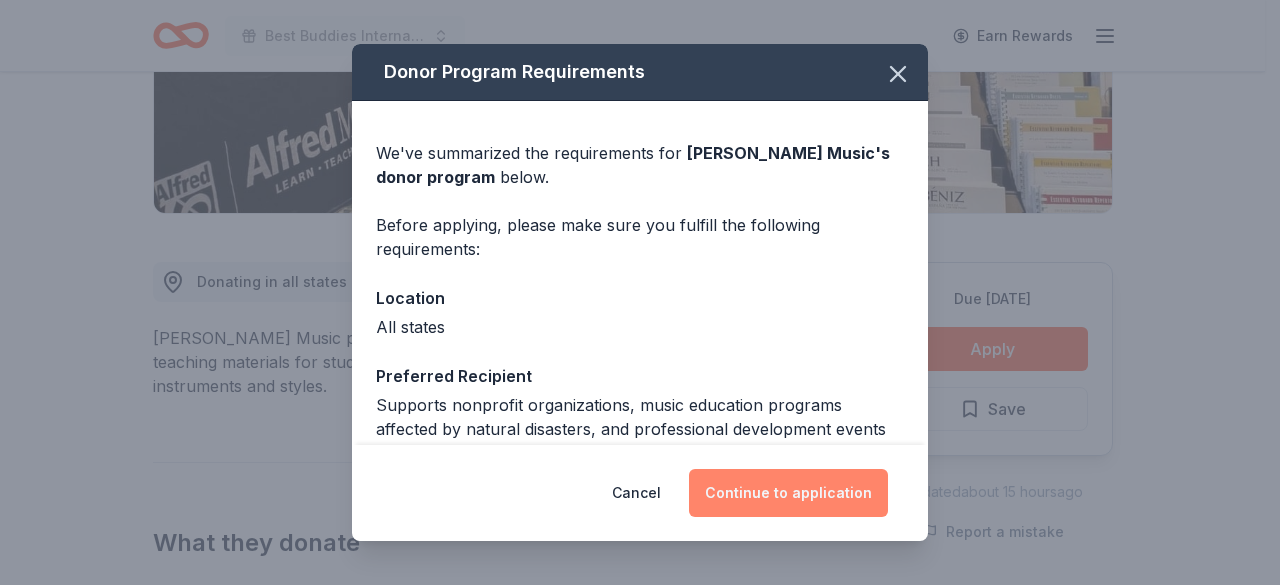click on "Continue to application" at bounding box center [788, 493] 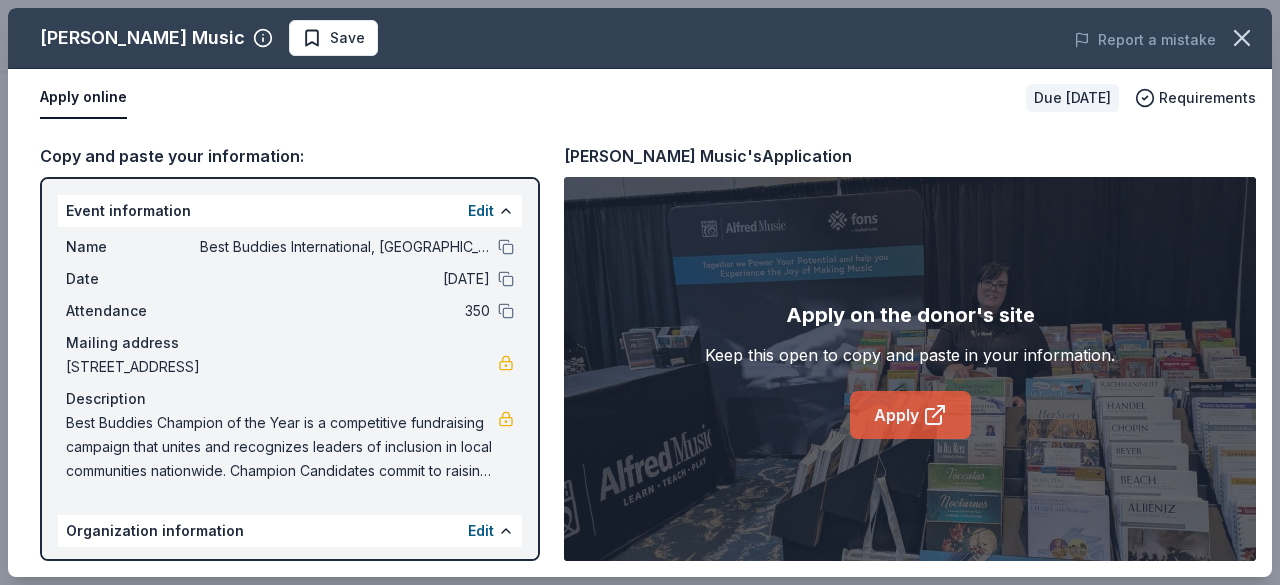click on "Apply" at bounding box center [910, 415] 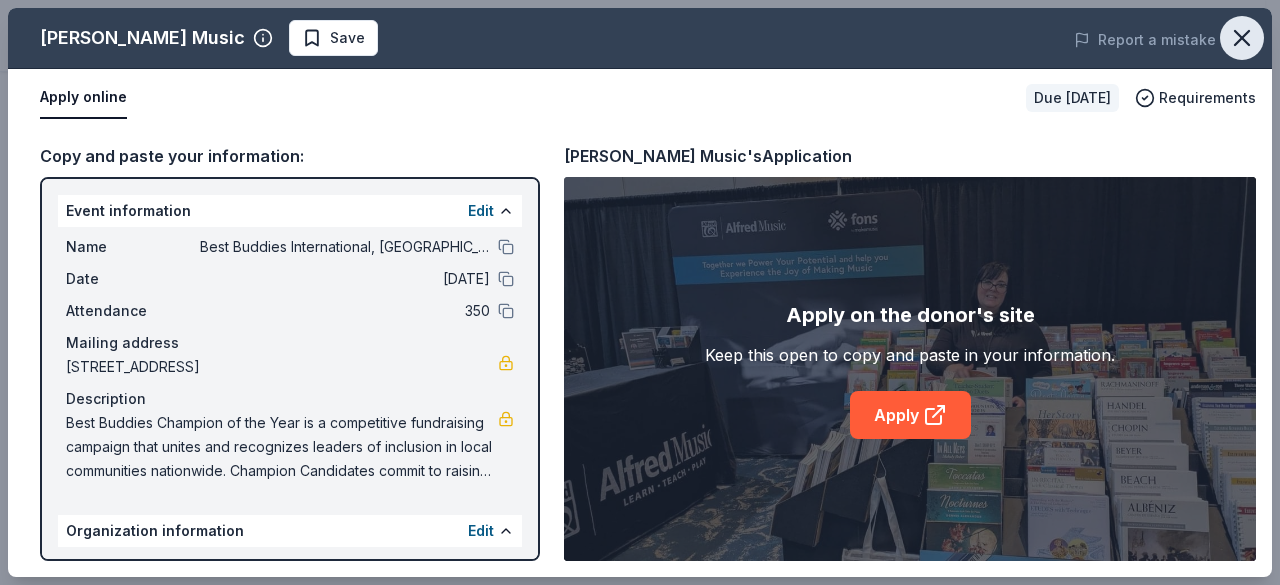click 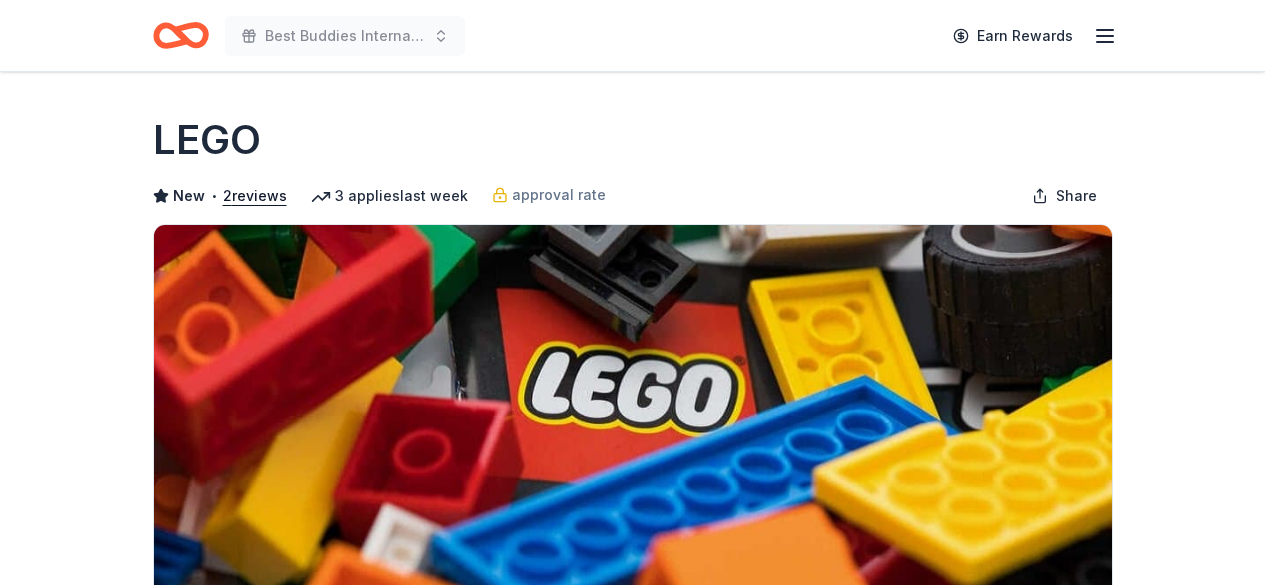 scroll, scrollTop: 0, scrollLeft: 0, axis: both 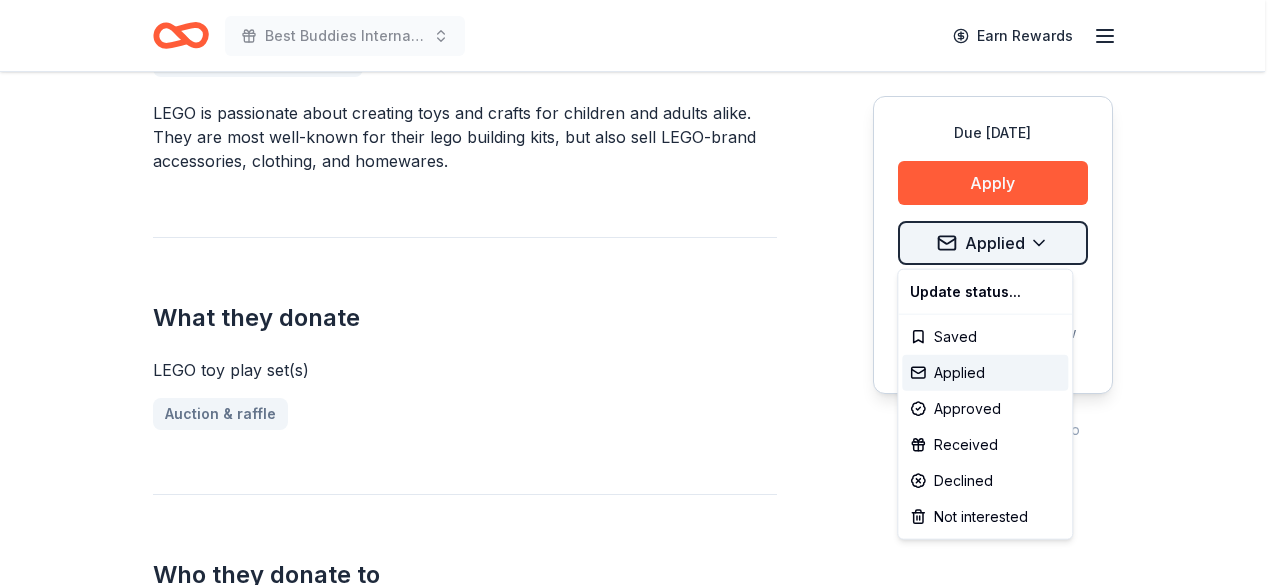 click on "Best Buddies International, Sacramento, Champion of the Year Gala Earn Rewards Due in 99 days Share LEGO New • 2  reviews 3   applies  last week approval rate Share Donating in all states LEGO is passionate about creating toys and crafts for children and adults alike. They are most well-known for their lego building kits, but also sell LEGO-brand accessories, clothing, and homewares. What they donate LEGO toy play set(s) Auction & raffle Who they donate to  Preferred Support organizations that focus on play and child development Children  Ineligible Sports Teams Schools Individuals approval rate 20 % approved 30 % declined 50 % no response Upgrade to Pro to view approval rates and average donation values Due in 99 days Apply Applied ⚡️ Quick application Usually responds in  a few weeks Updated  about 1 month  ago Report a mistake New • 2  reviews Dup15q Alliance June 2023 • Declined NSTC April 2023 • Declined Received a prompt denial Leave a review Similar donors Top rated 5   applies  last week 2" at bounding box center [640, -327] 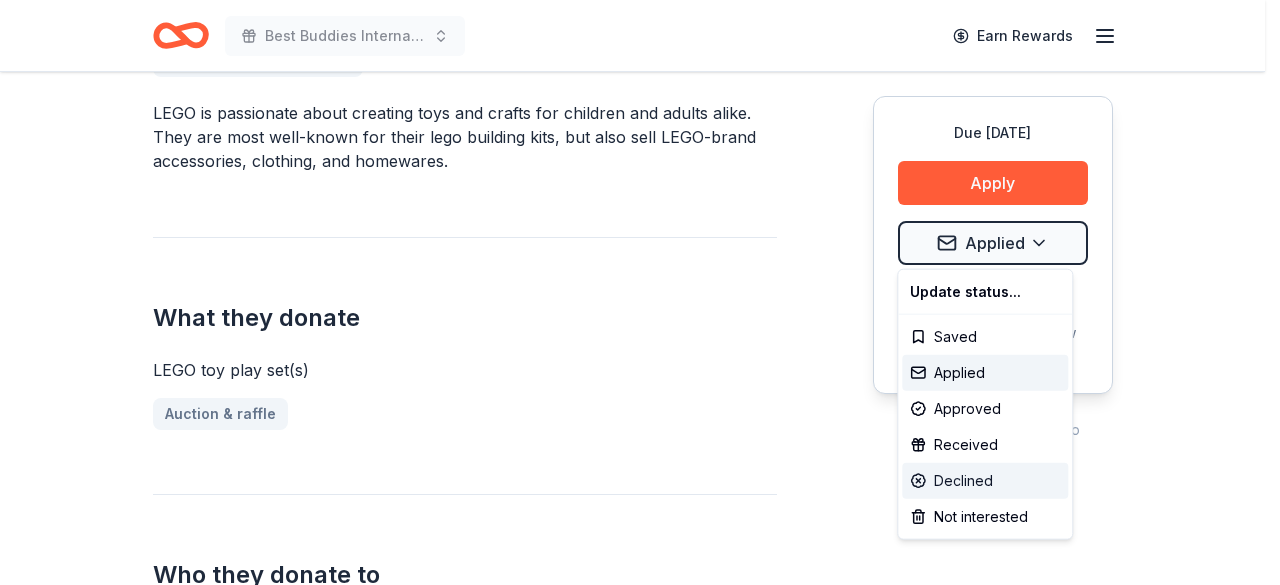 click on "Declined" at bounding box center (985, 481) 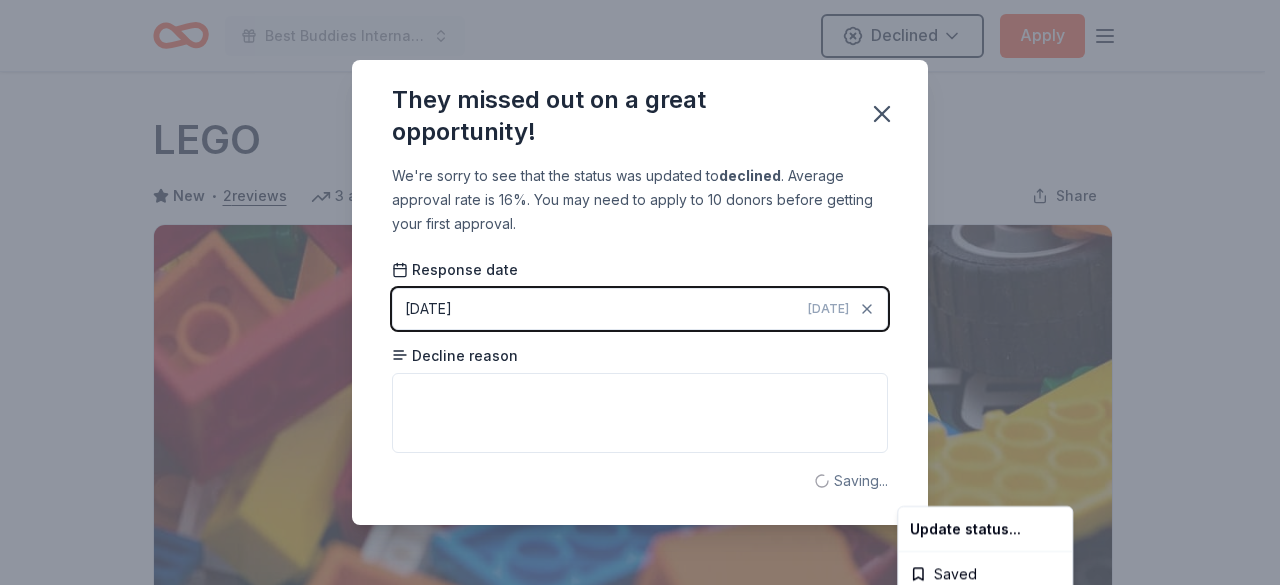 scroll, scrollTop: 0, scrollLeft: 0, axis: both 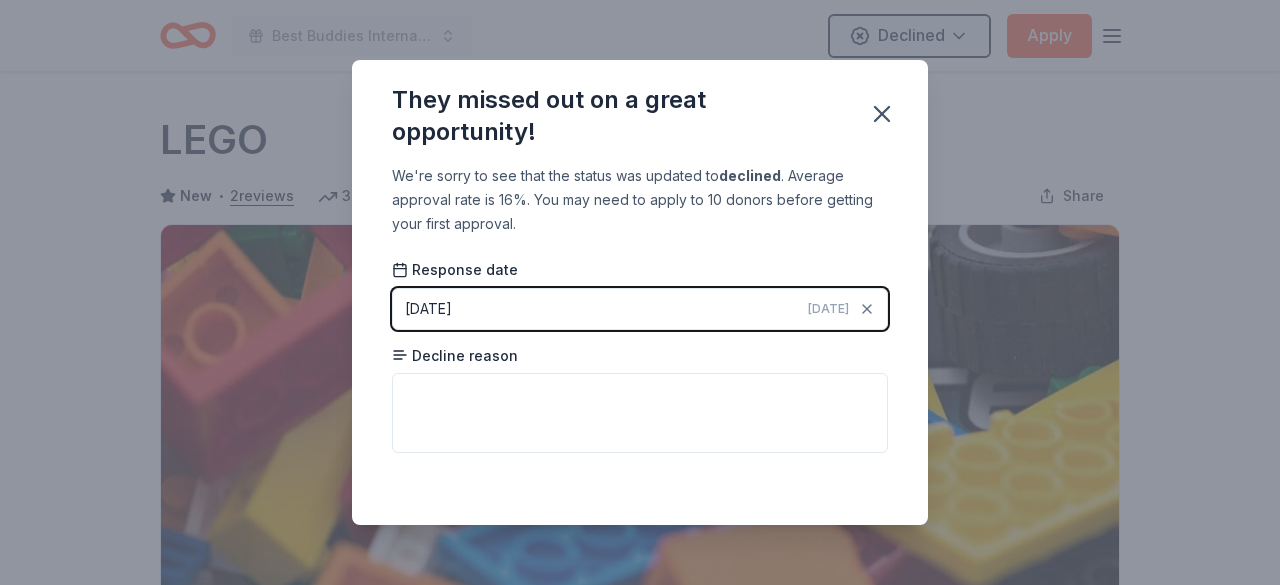 click on "Best Buddies International, Sacramento, Champion of the Year Gala Declined Apply Due in 99 days Share LEGO New • 2  reviews 3   applies  last week approval rate Share Donating in all states LEGO is passionate about creating toys and crafts for children and adults alike. They are most well-known for their lego building kits, but also sell LEGO-brand accessories, clothing, and homewares. What they donate LEGO toy play set(s) Auction & raffle Who they donate to  Preferred Support organizations that focus on play and child development Children  Ineligible Sports Teams Schools Individuals approval rate 20 % approved 30 % declined 50 % no response Upgrade to Pro to view approval rates and average donation values Due in 99 days Apply Declined ⚡️ Quick application Usually responds in  a few weeks Updated  about 1 month  ago Report a mistake New • 2  reviews Dup15q Alliance June 2023 • Declined Read more NSTC April 2023 • Declined Received a prompt denial Leave a review Similar donors Top rated 5   applies" at bounding box center [640, 292] 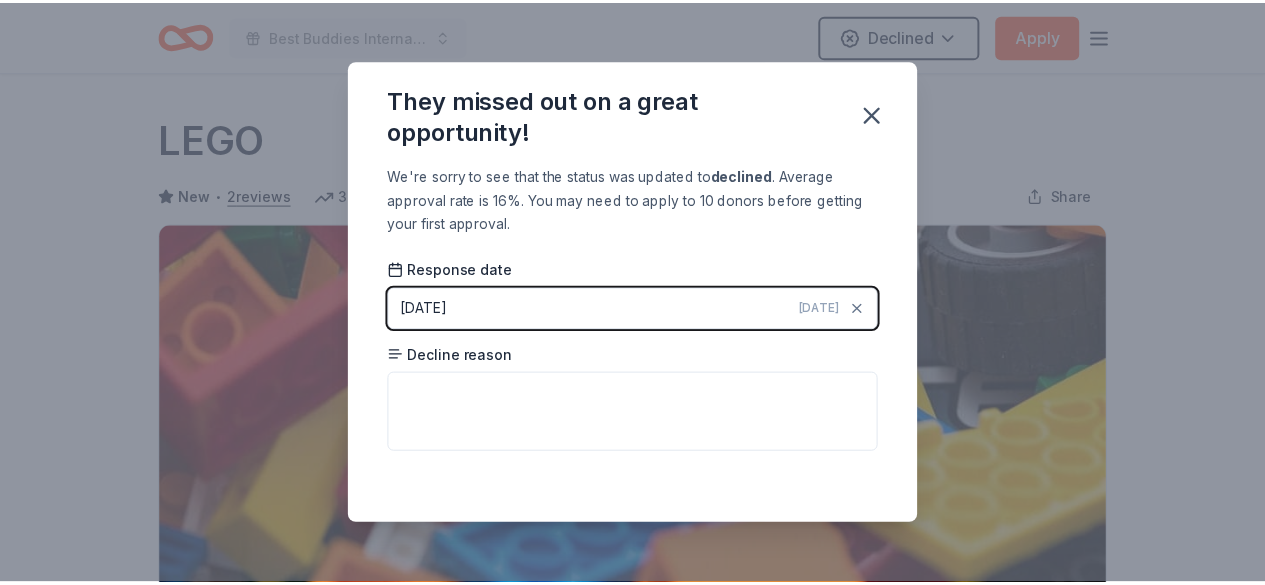 scroll, scrollTop: 510, scrollLeft: 0, axis: vertical 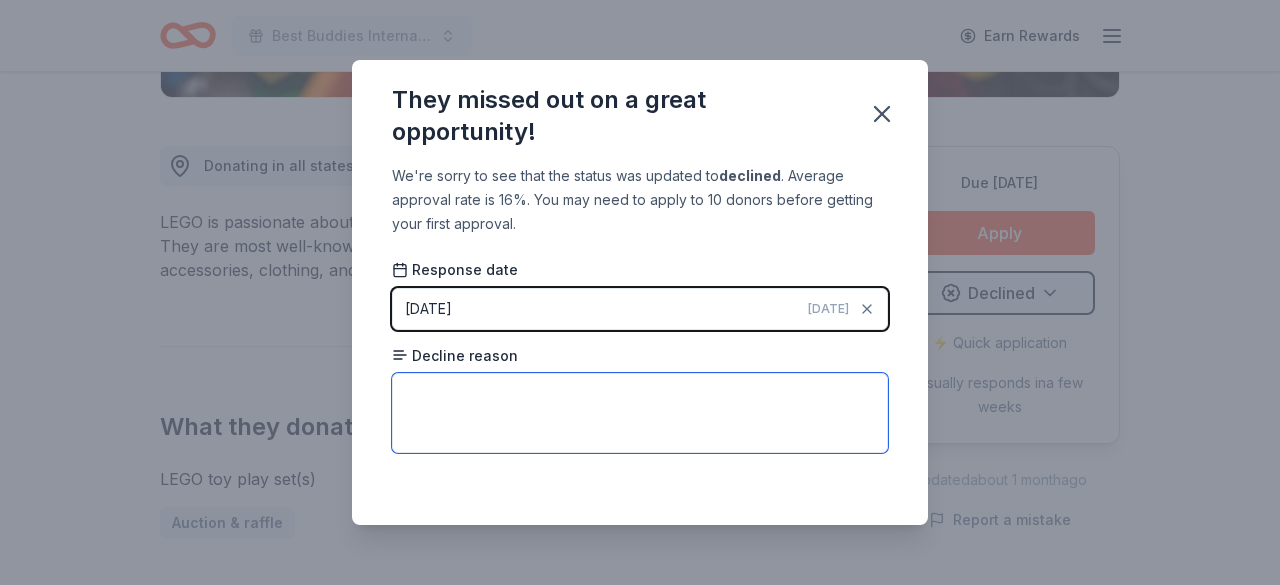 click at bounding box center (640, 413) 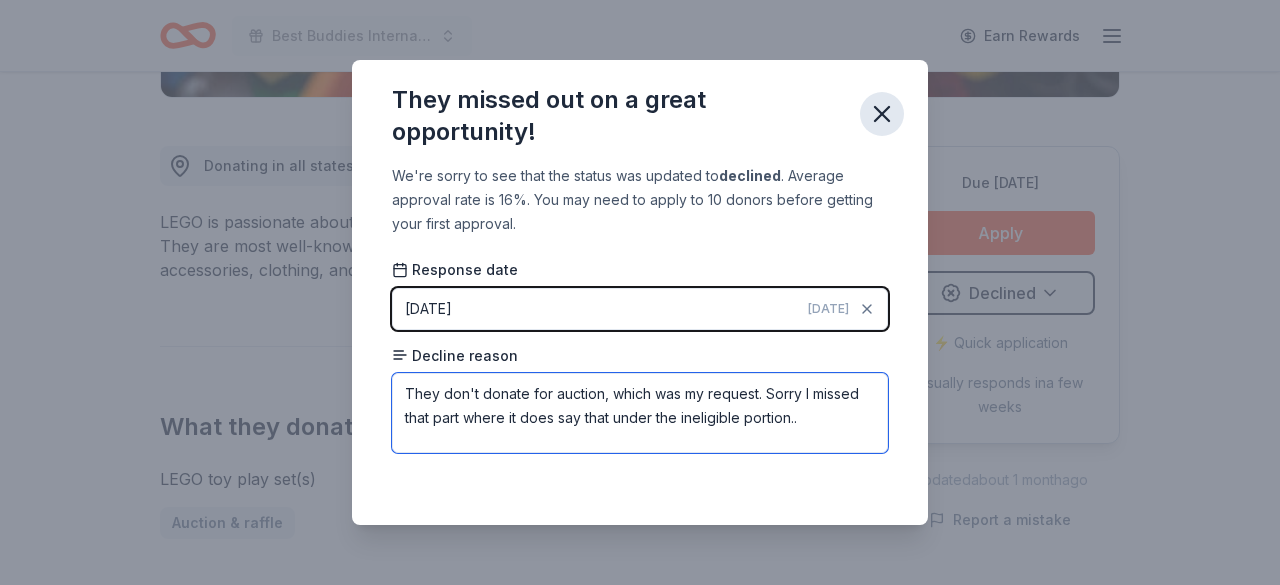 type on "They don't donate for auction, which was my request. Sorry I missed that part where it does say that under the ineligible portion.." 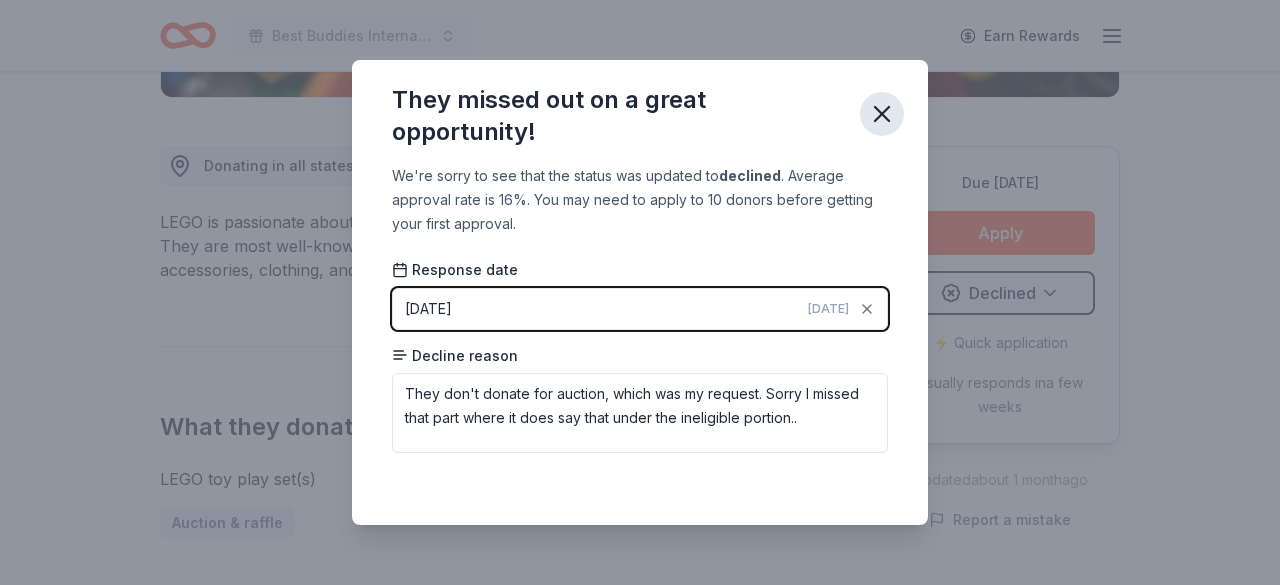 click 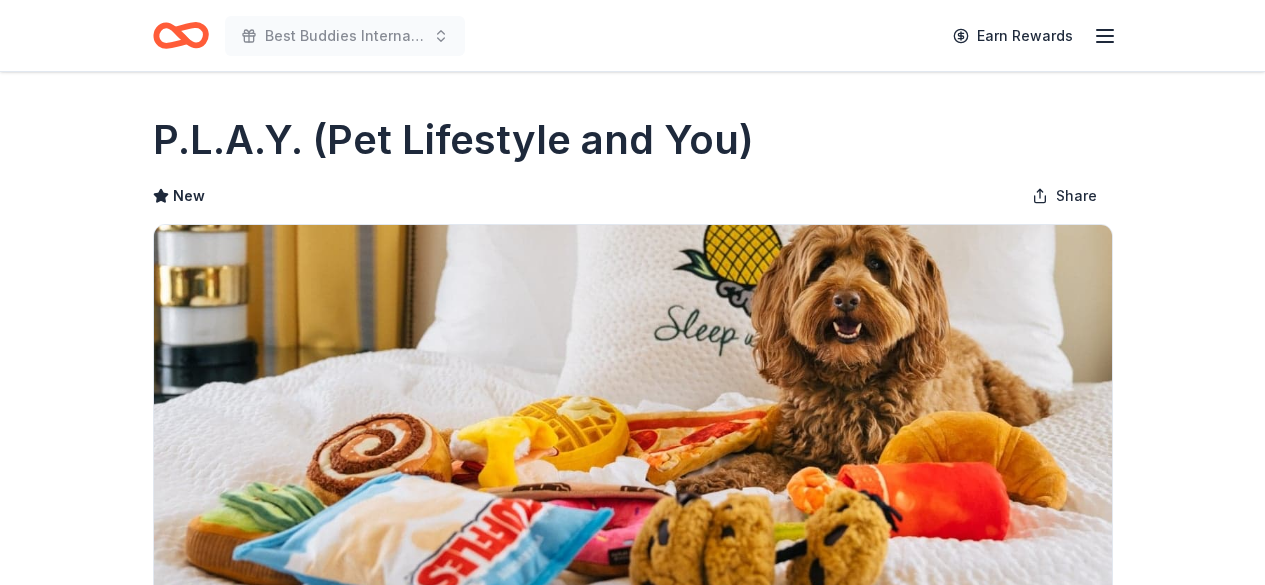 scroll, scrollTop: 0, scrollLeft: 0, axis: both 